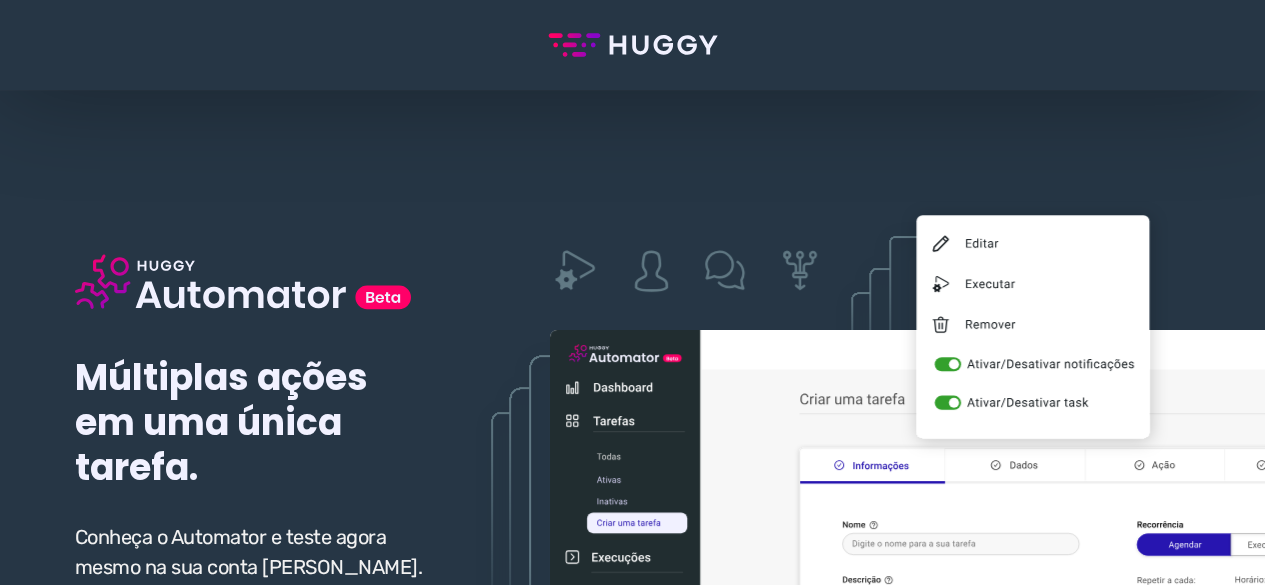 scroll, scrollTop: 100, scrollLeft: 0, axis: vertical 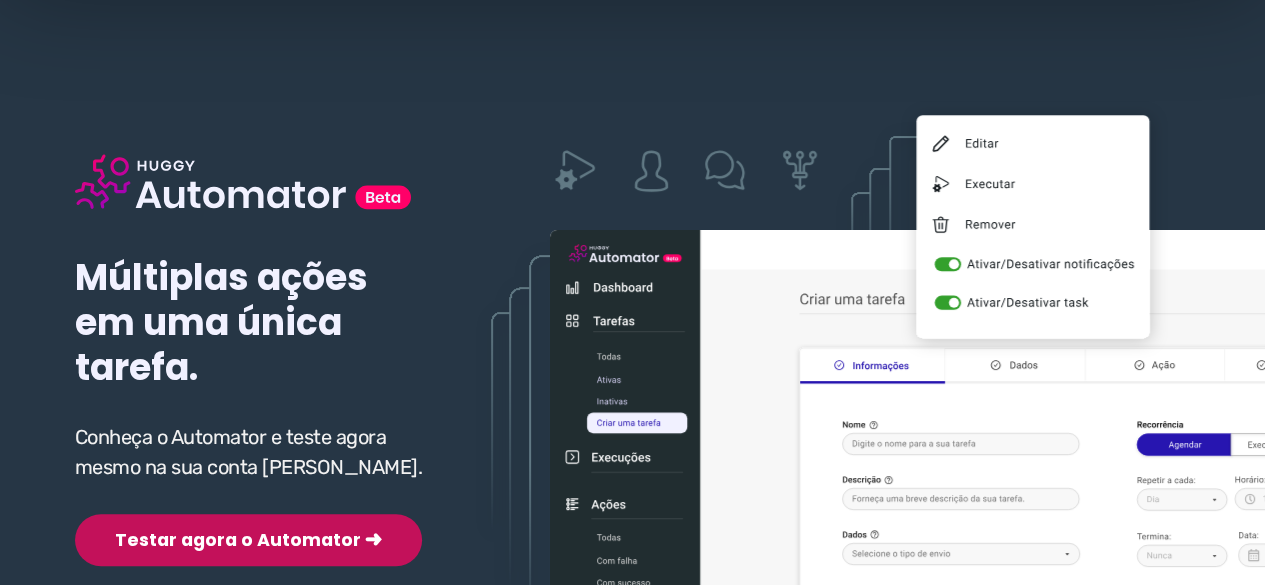 click on "Testar agora o Automator ➜" at bounding box center [248, 540] 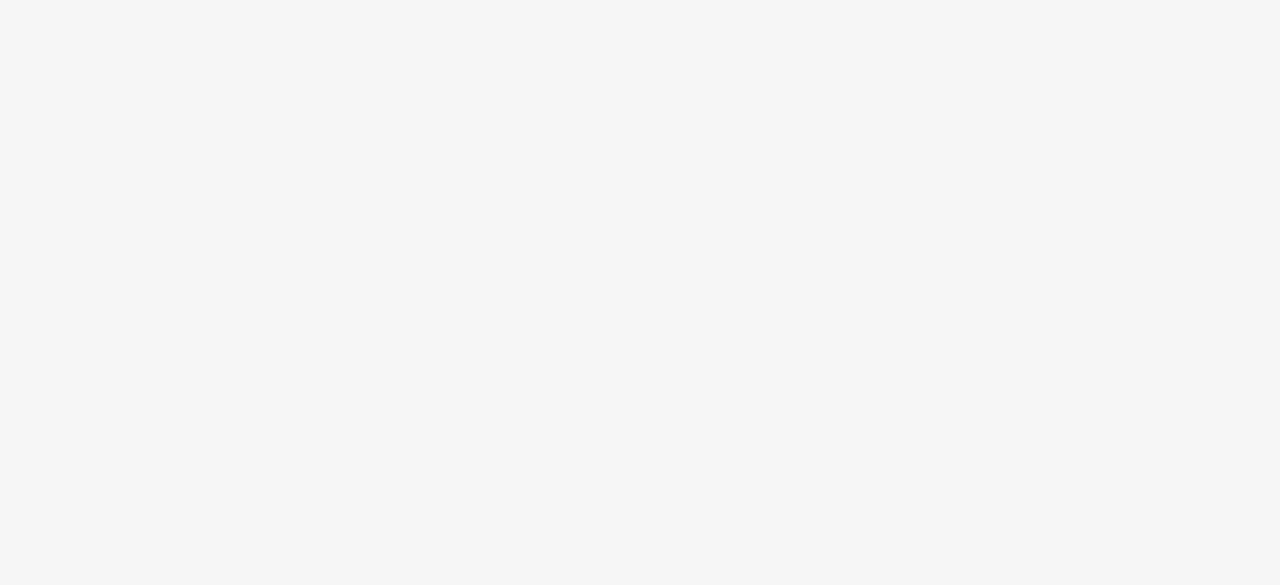 scroll, scrollTop: 0, scrollLeft: 0, axis: both 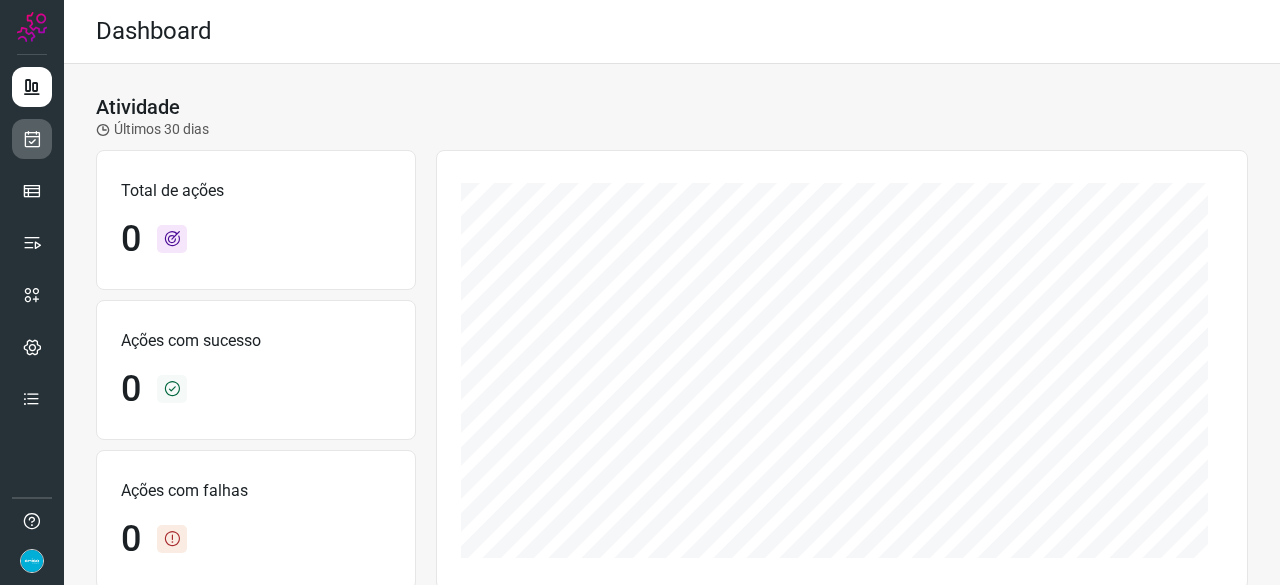 click at bounding box center [32, 139] 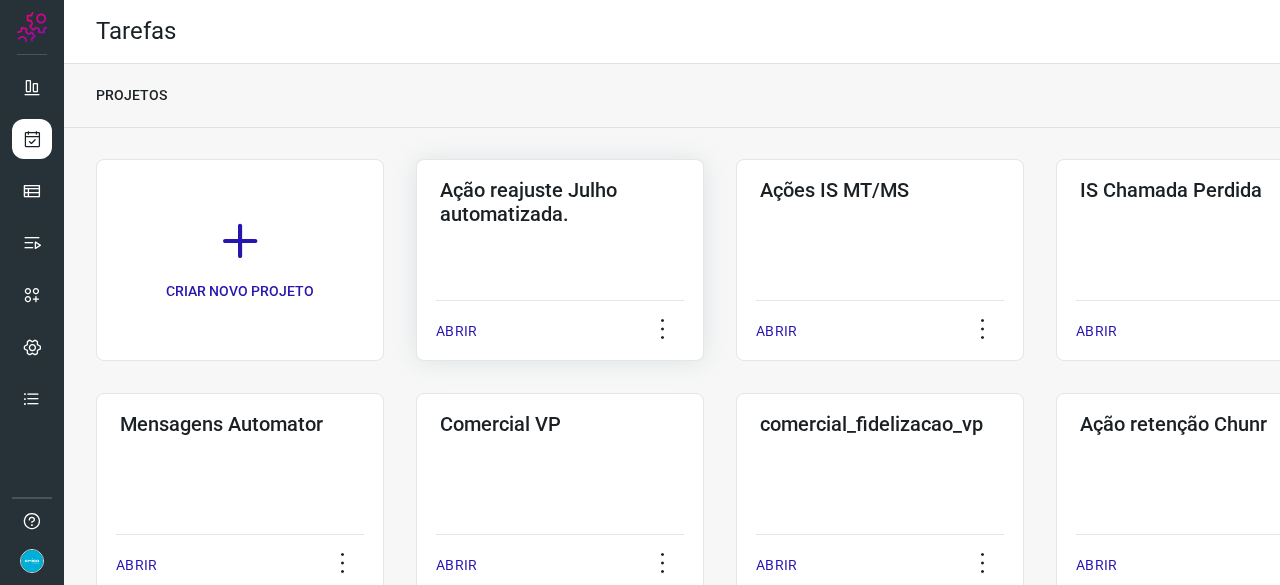 click on "ABRIR" at bounding box center [456, 331] 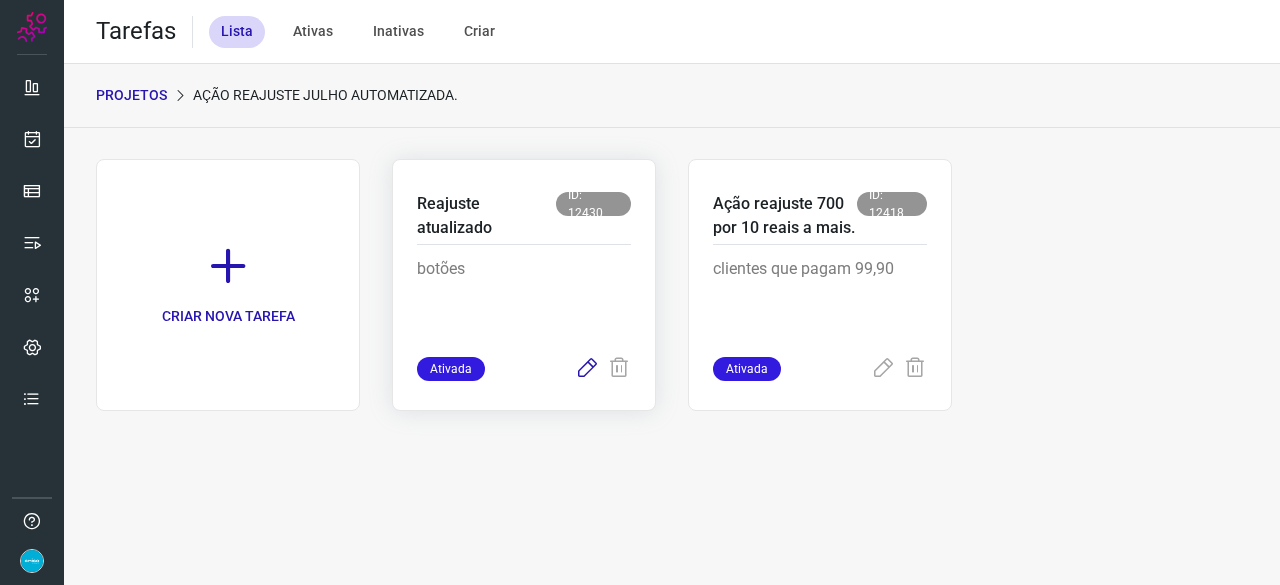 click at bounding box center [587, 369] 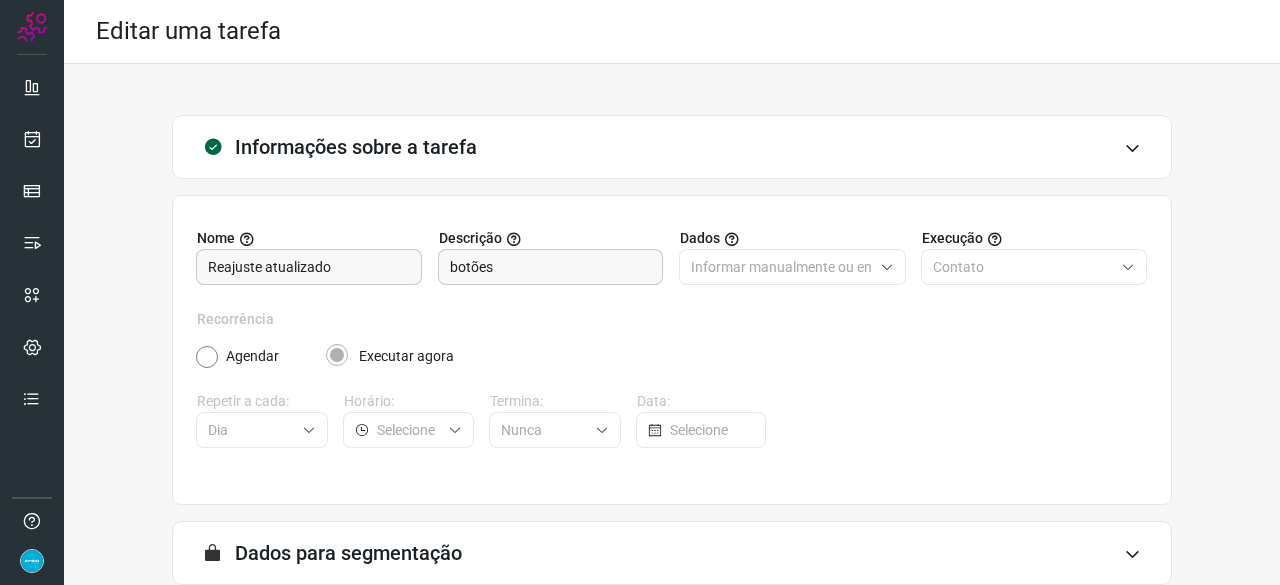scroll, scrollTop: 195, scrollLeft: 0, axis: vertical 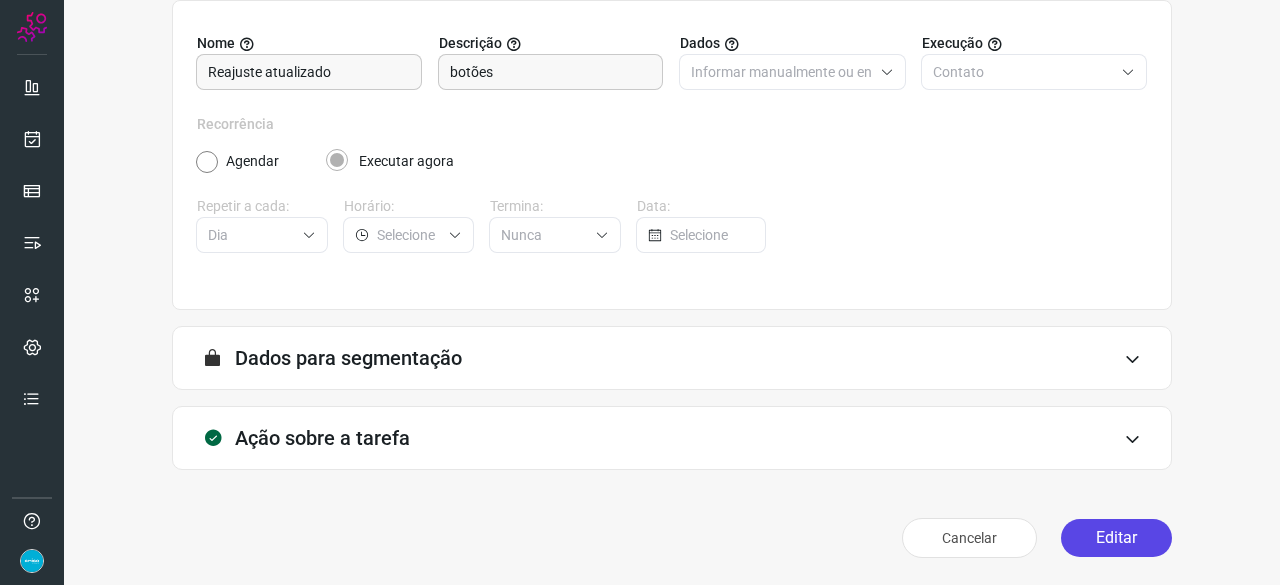 click on "Editar" at bounding box center (1116, 538) 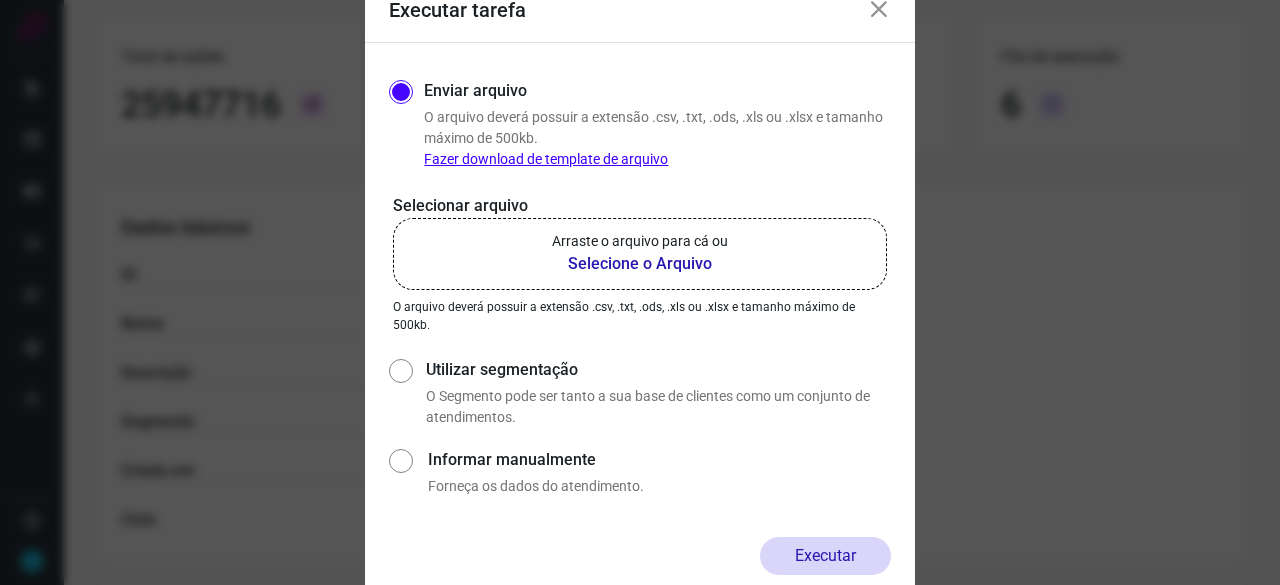 click on "Selecione o Arquivo" at bounding box center [640, 264] 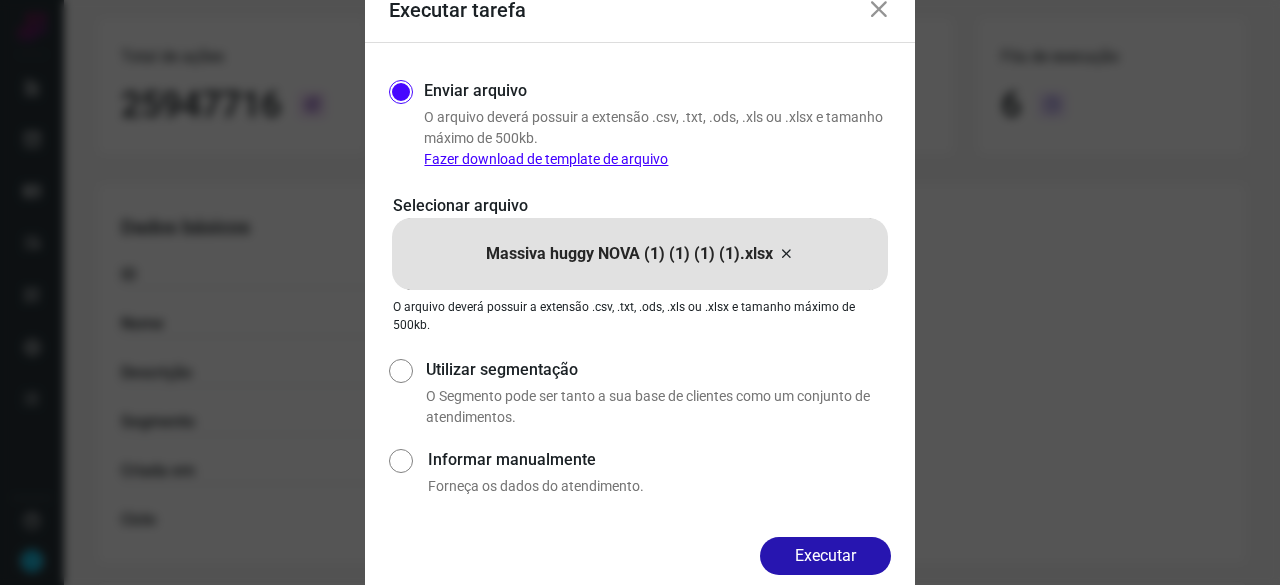 click on "Executar" at bounding box center [825, 556] 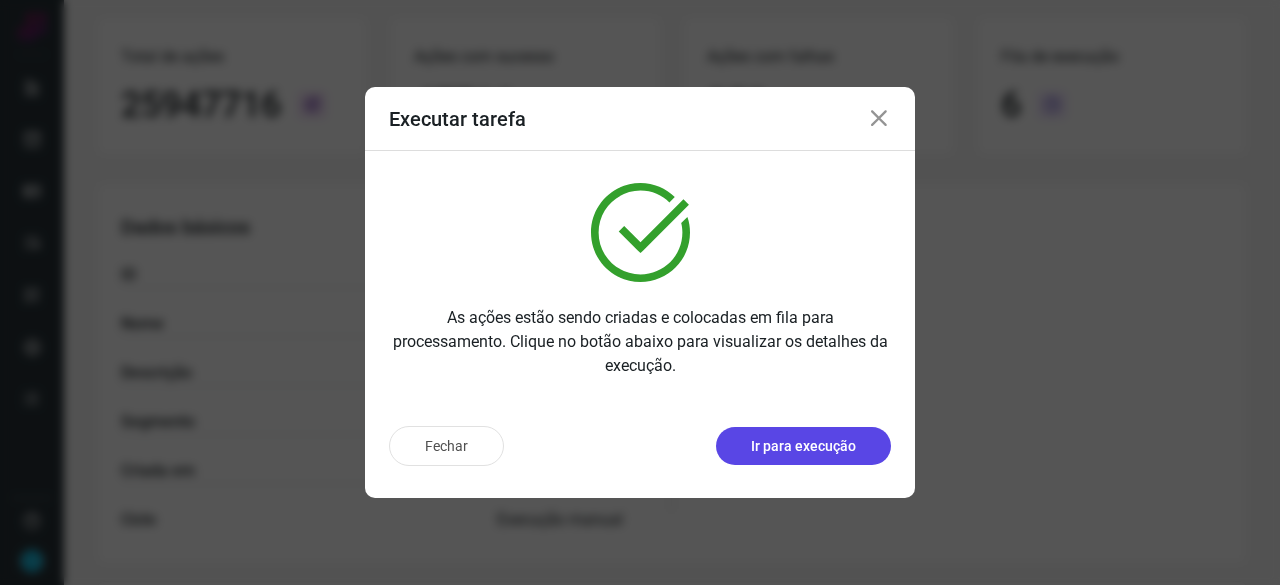 click on "Ir para execução" at bounding box center [803, 446] 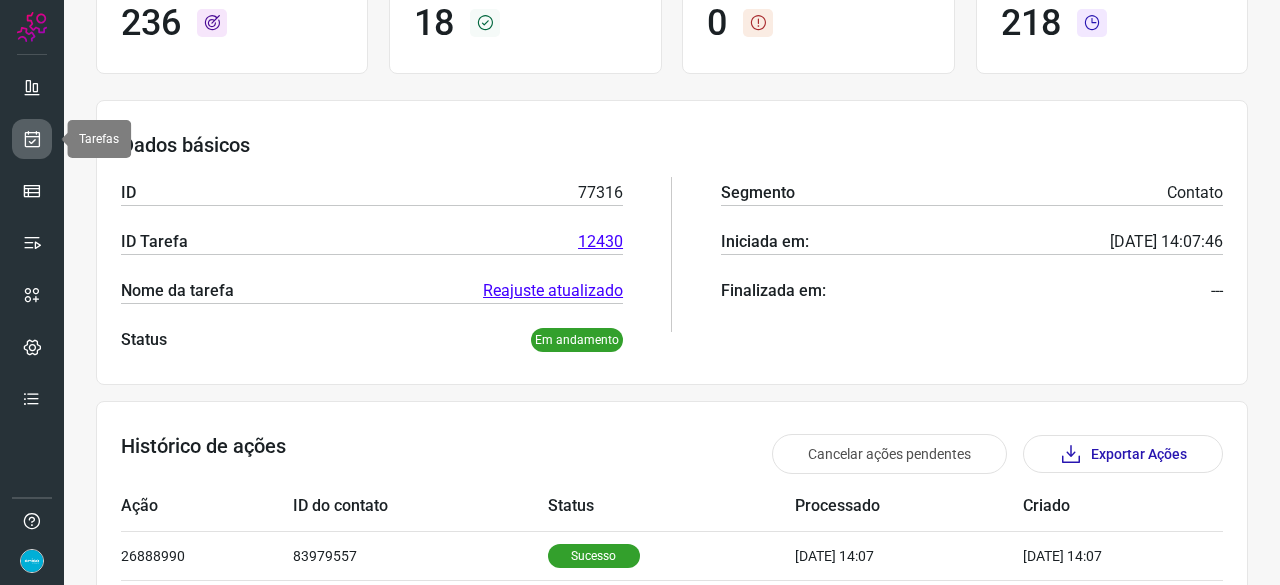 click at bounding box center (32, 139) 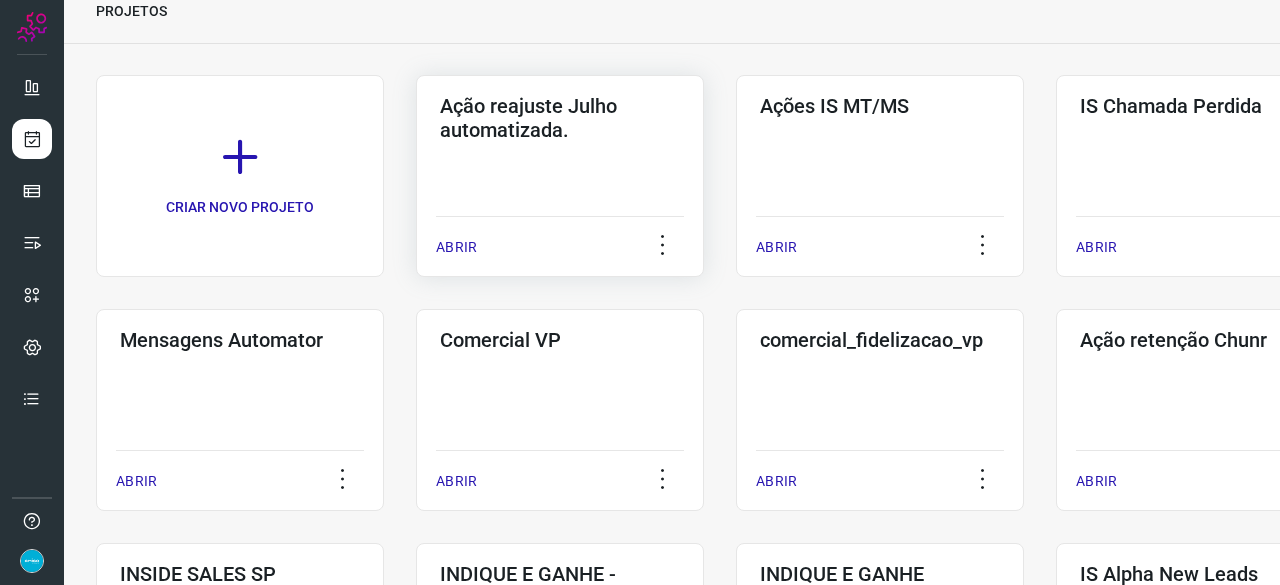 scroll, scrollTop: 60, scrollLeft: 0, axis: vertical 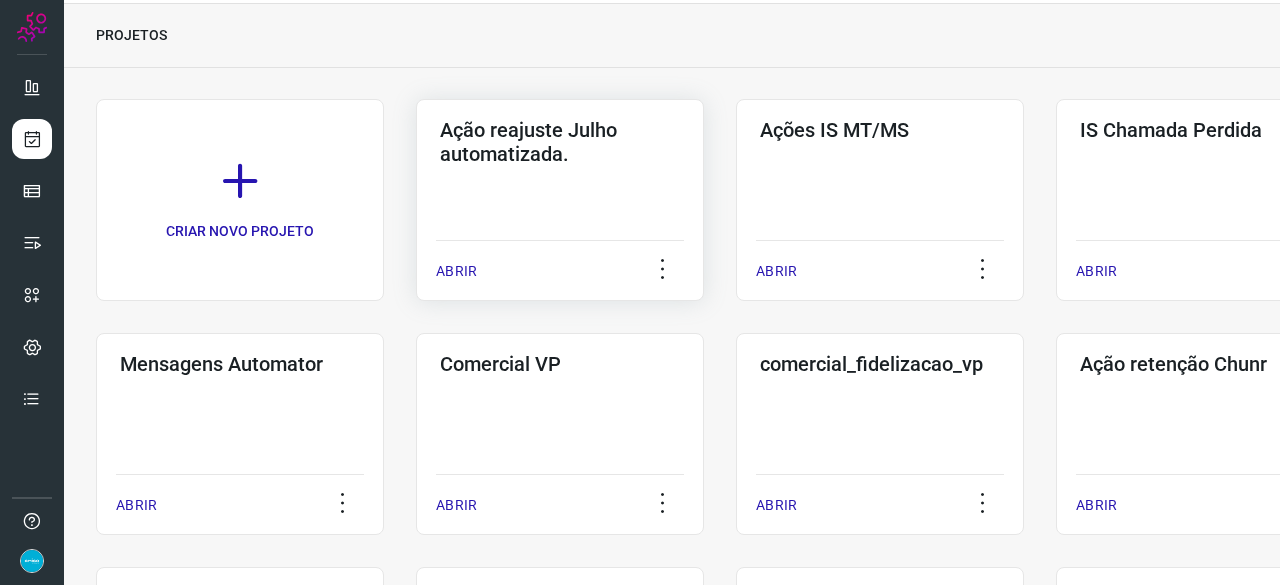 click on "ABRIR" at bounding box center (456, 271) 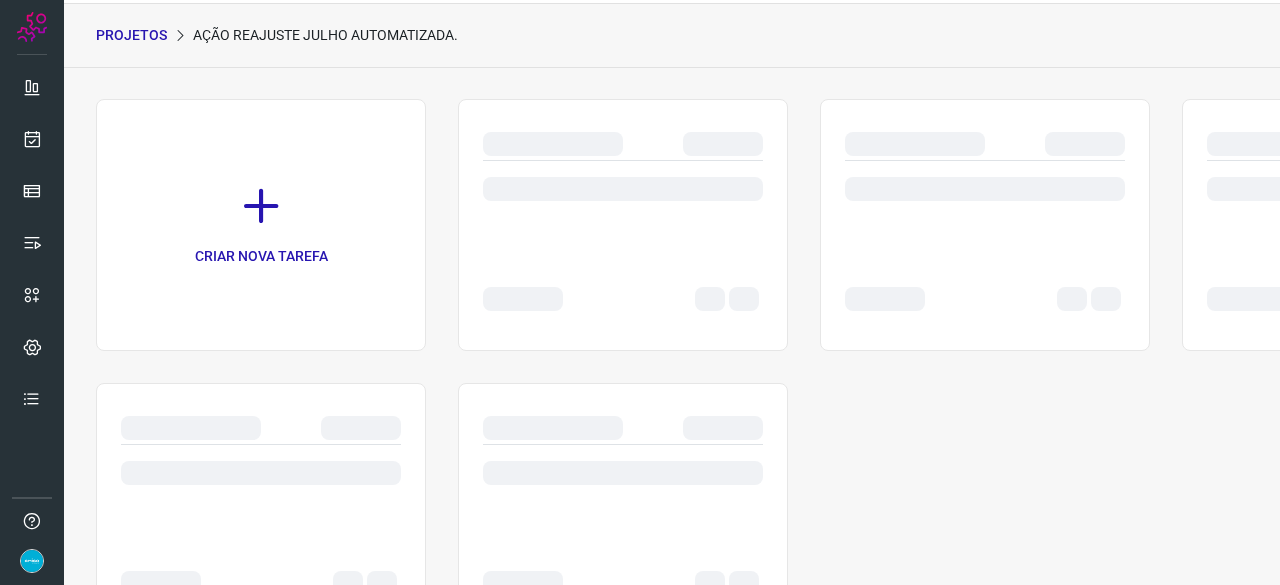 scroll, scrollTop: 0, scrollLeft: 0, axis: both 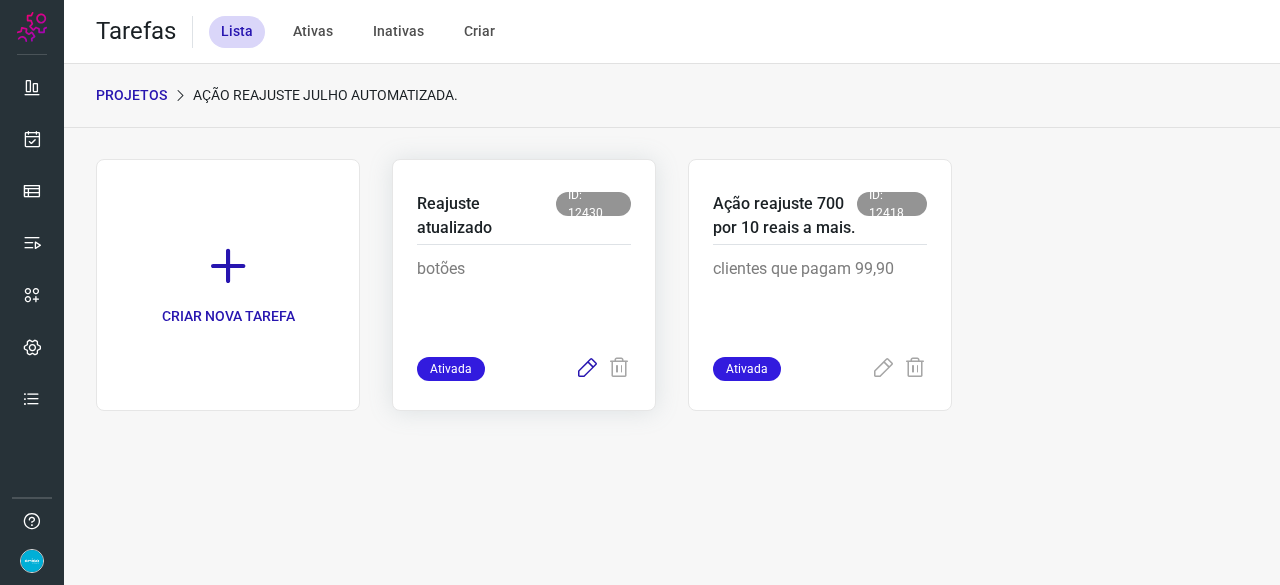 click at bounding box center (587, 369) 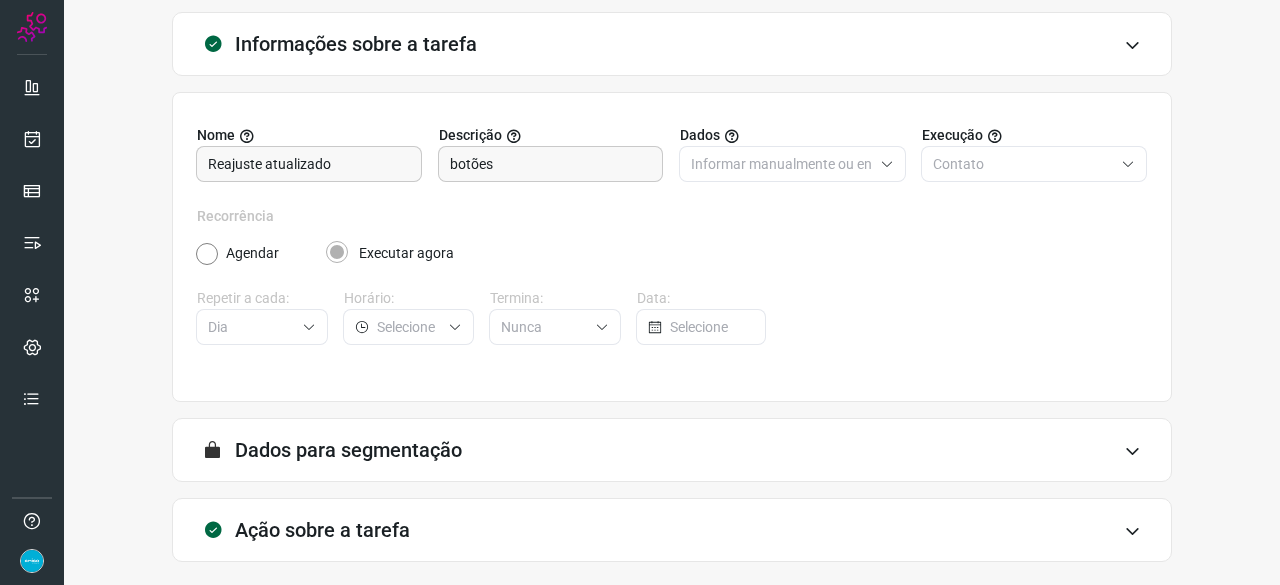scroll, scrollTop: 195, scrollLeft: 0, axis: vertical 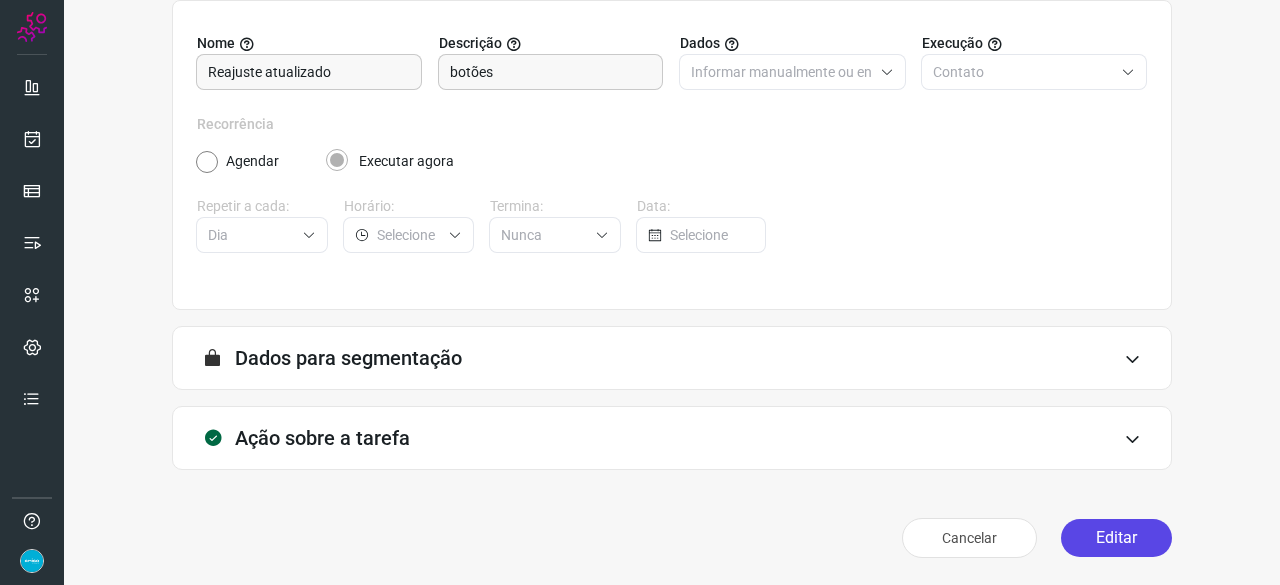 click on "Editar" at bounding box center (1116, 538) 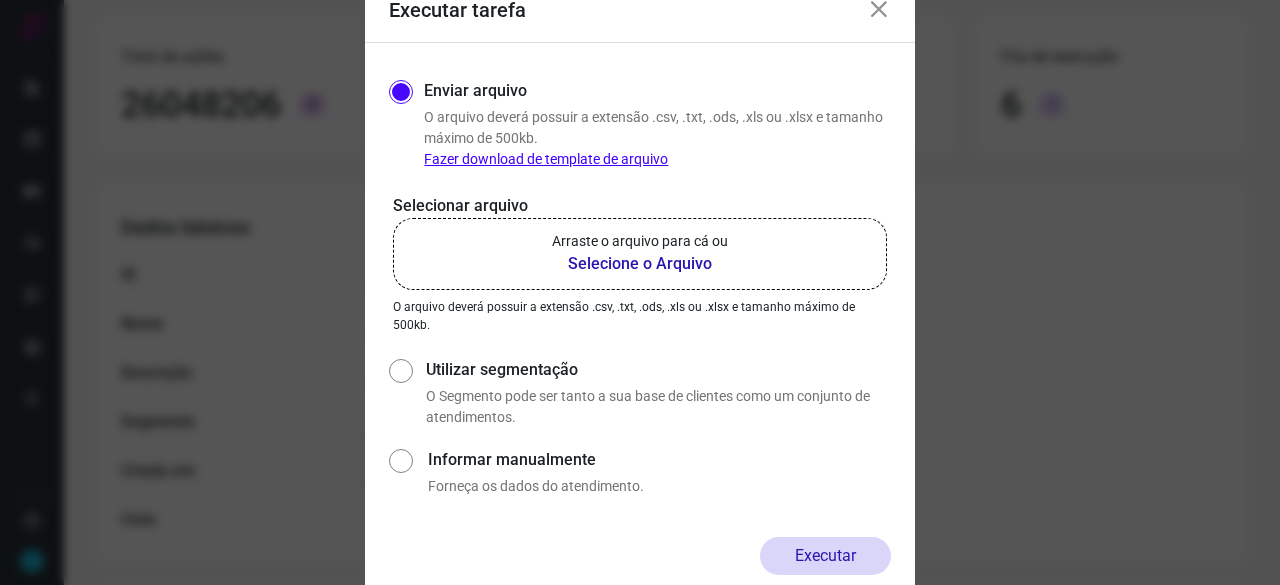 click on "Selecione o Arquivo" at bounding box center (640, 264) 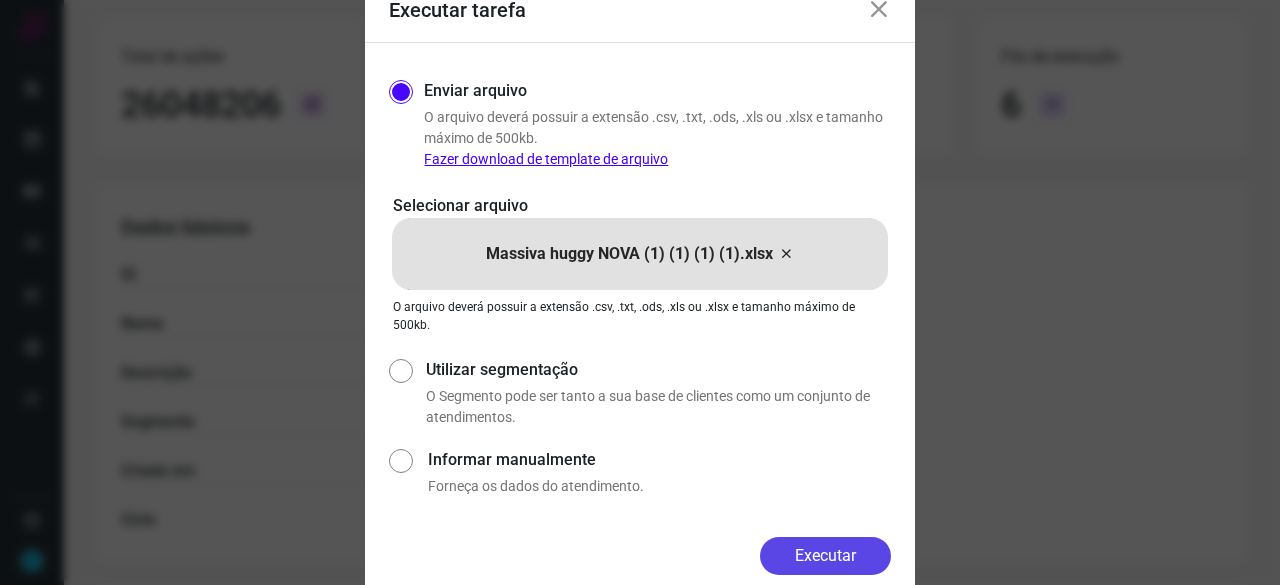 click on "Executar" at bounding box center [825, 556] 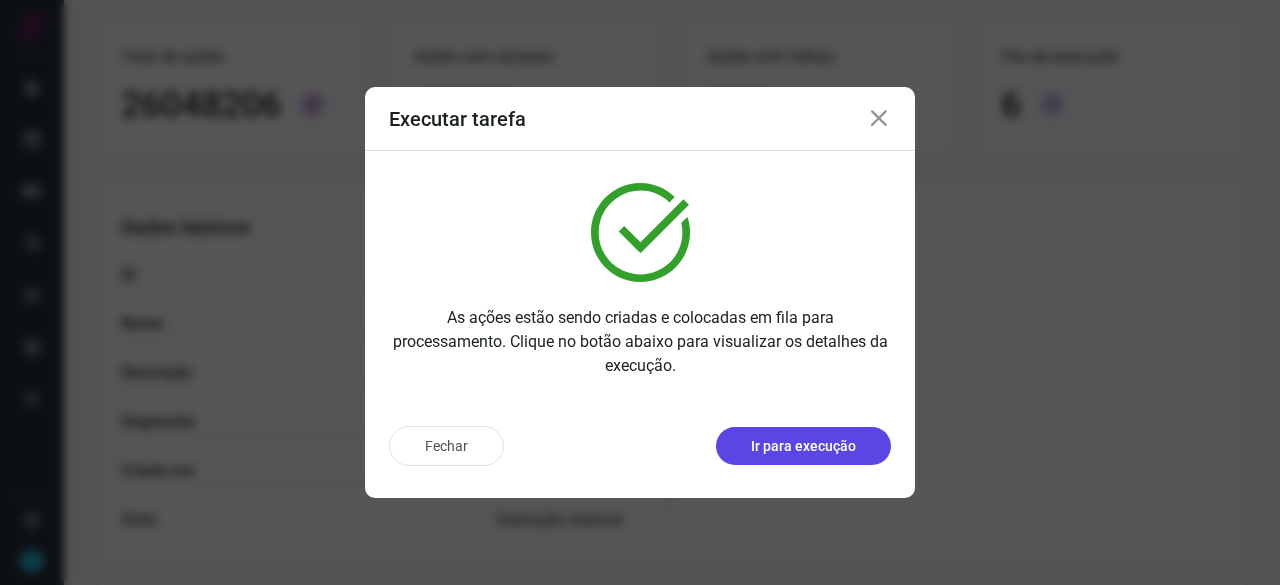 click on "Ir para execução" at bounding box center [803, 446] 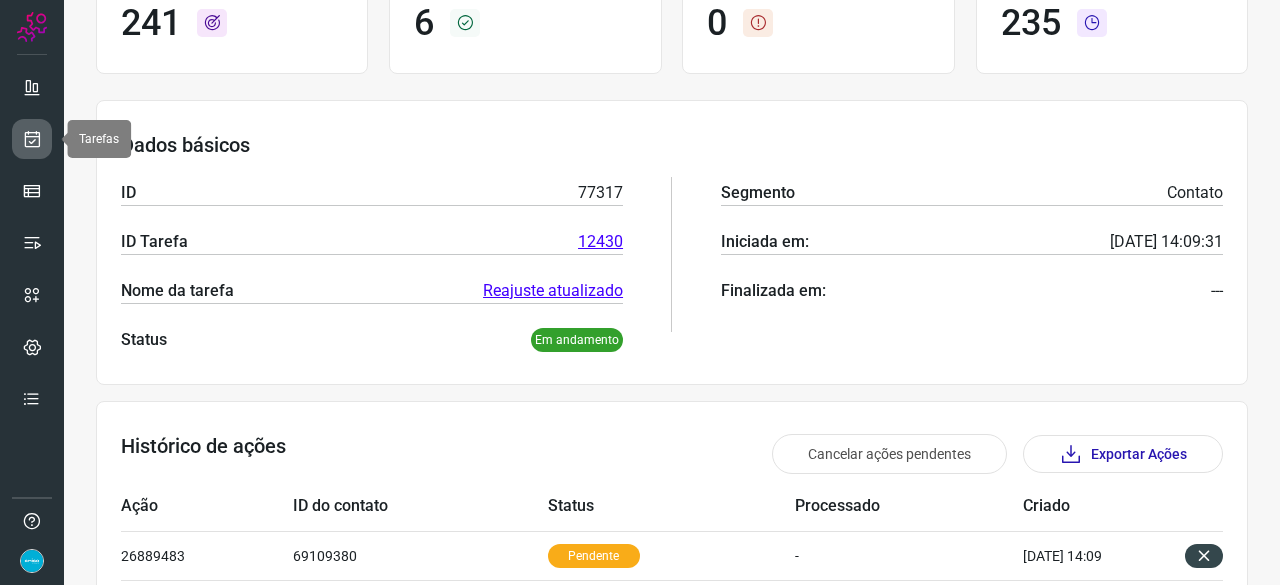click at bounding box center [32, 139] 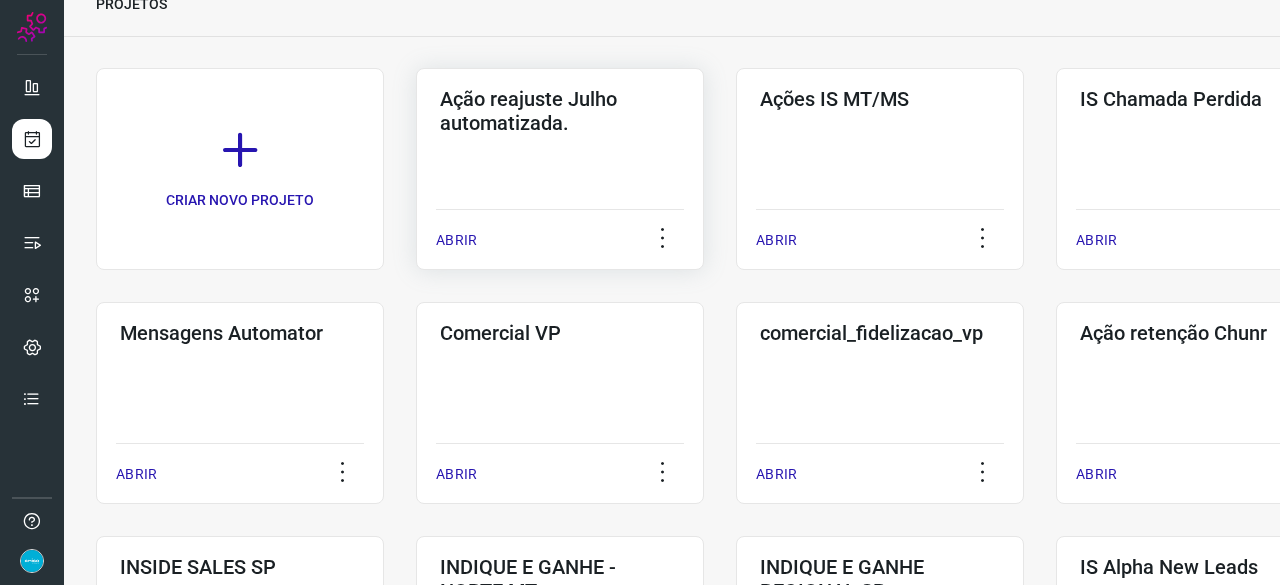 scroll, scrollTop: 60, scrollLeft: 0, axis: vertical 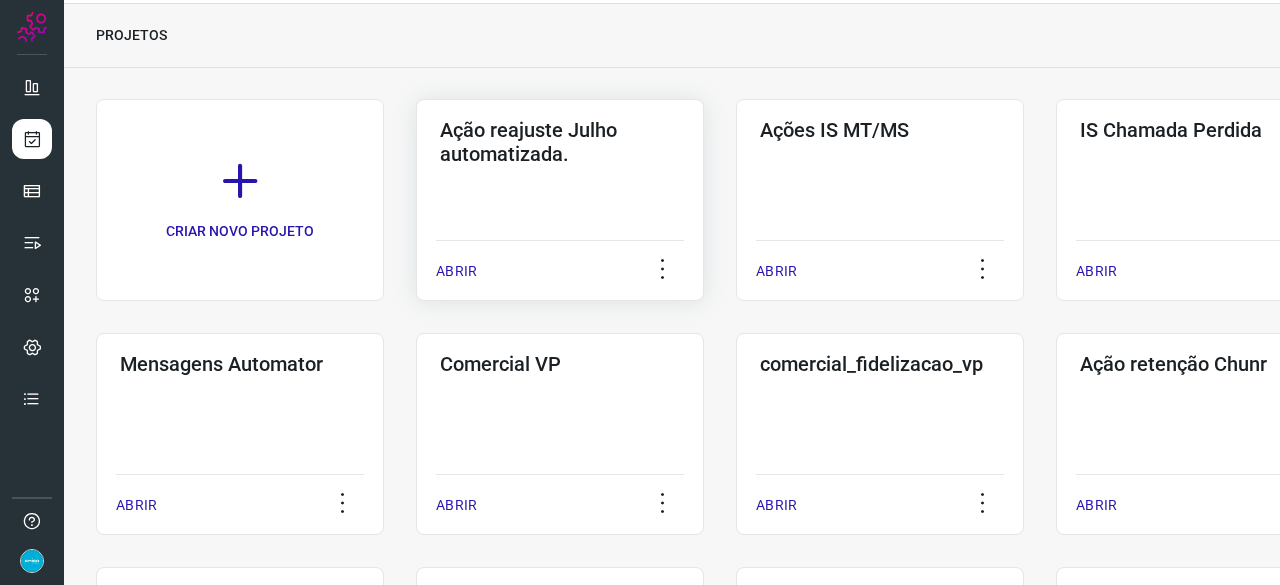click on "ABRIR" at bounding box center (456, 271) 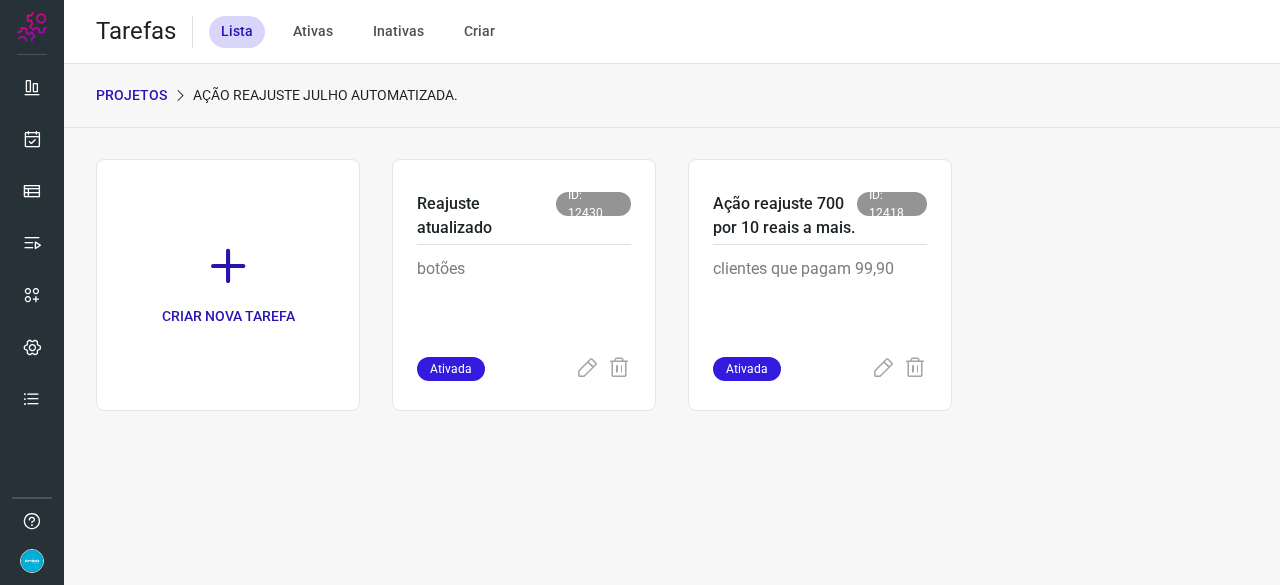 scroll, scrollTop: 0, scrollLeft: 0, axis: both 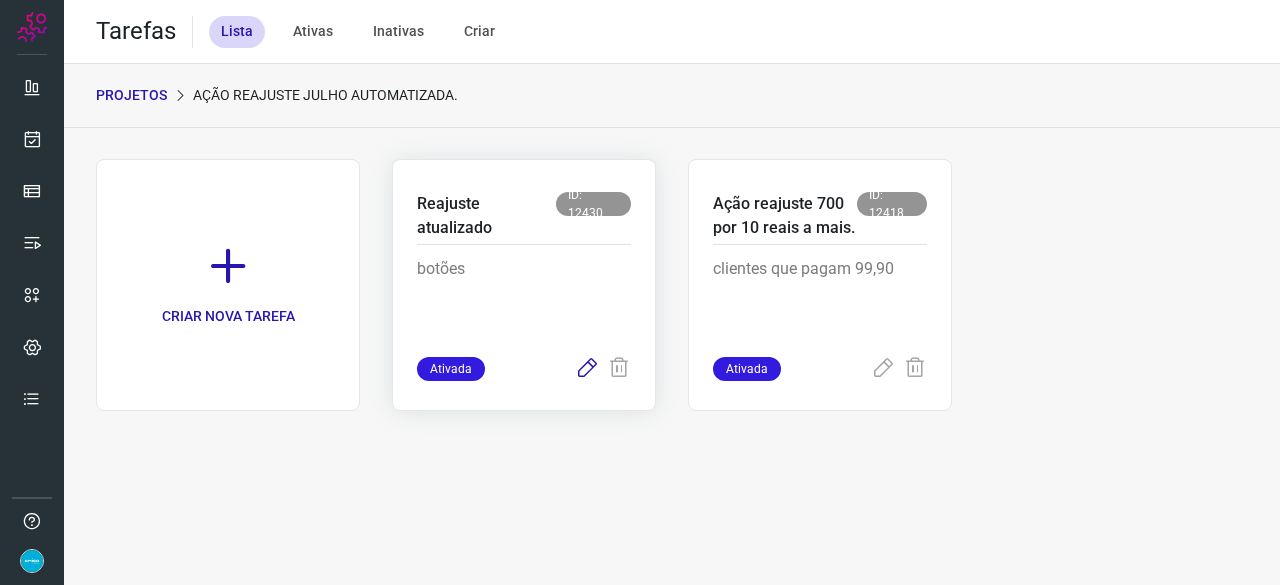 click at bounding box center (587, 369) 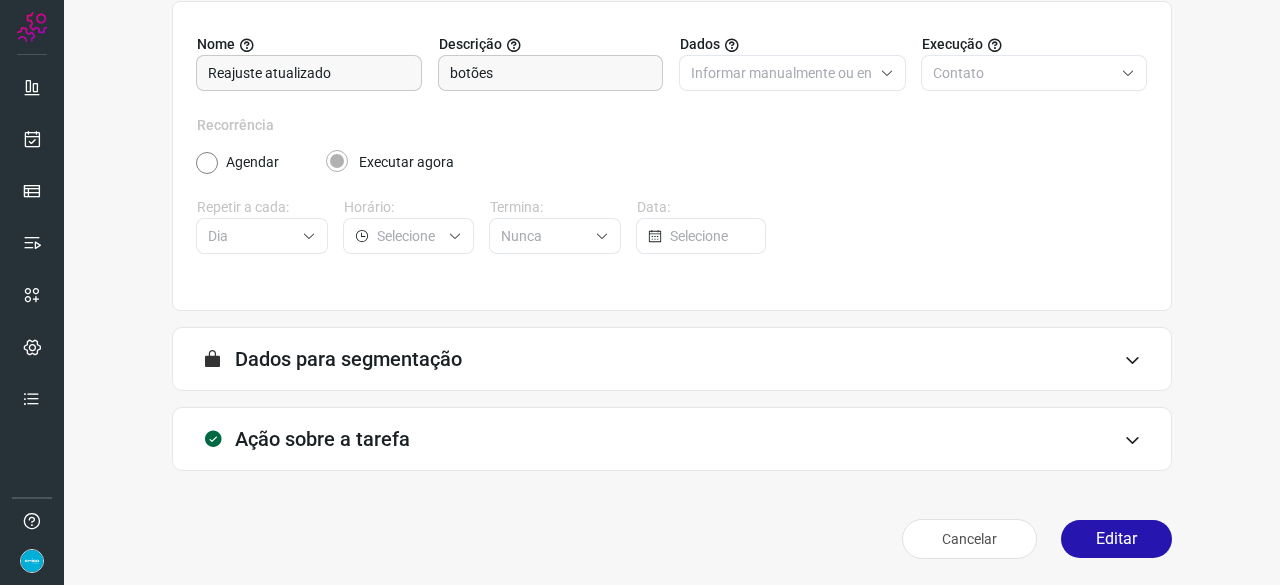 scroll, scrollTop: 195, scrollLeft: 0, axis: vertical 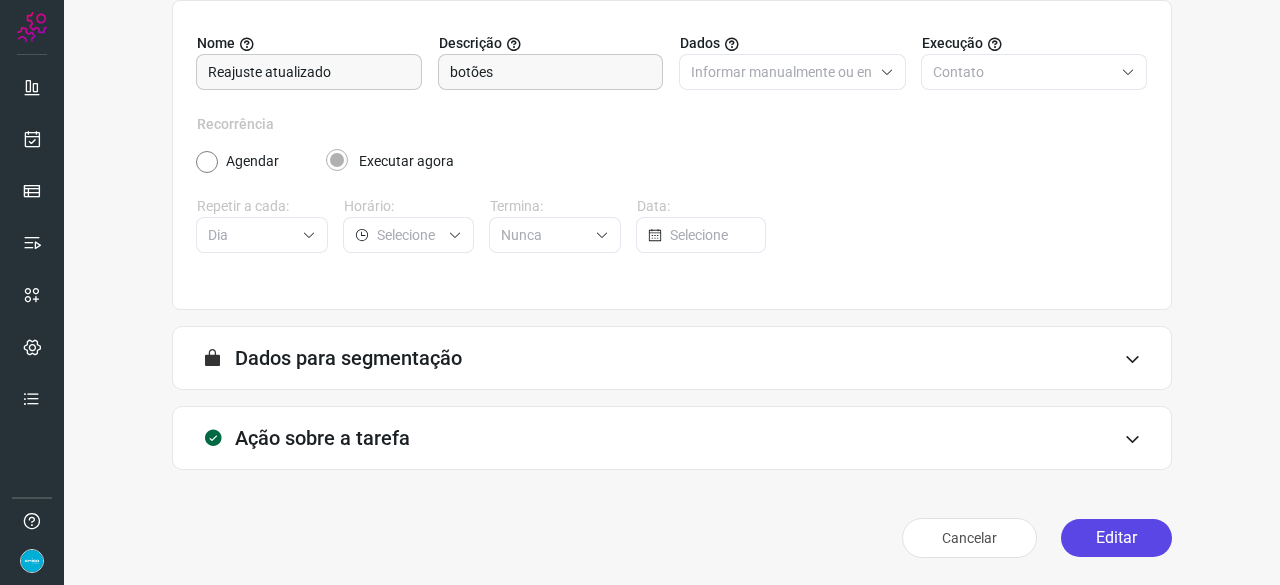 click on "Editar" at bounding box center [1116, 538] 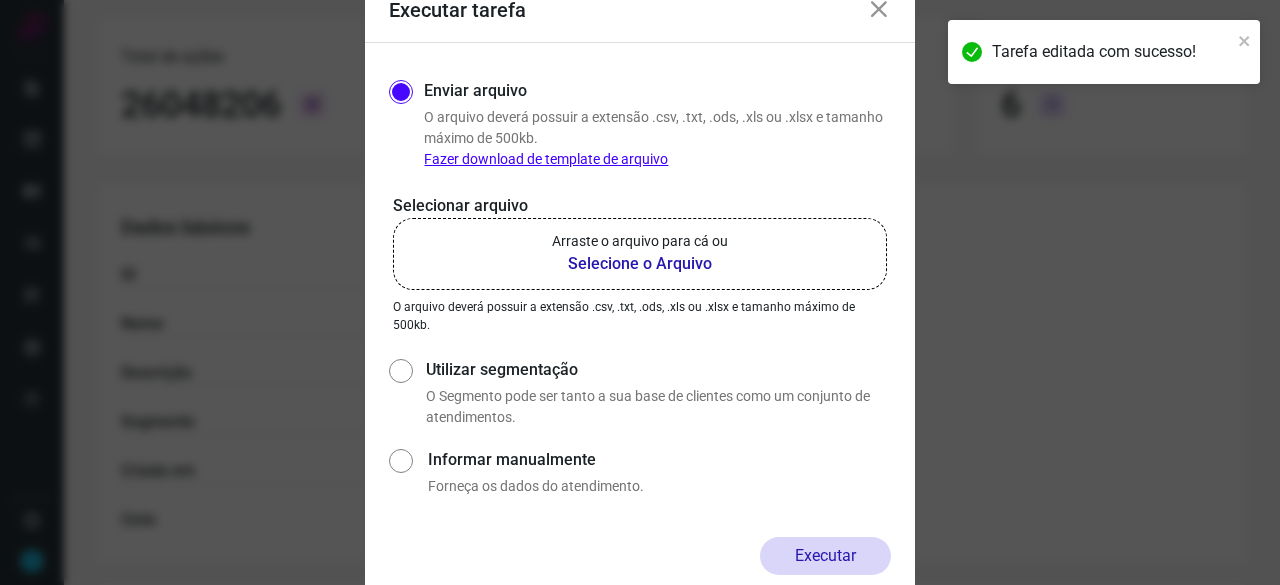 click on "Selecione o Arquivo" at bounding box center [640, 264] 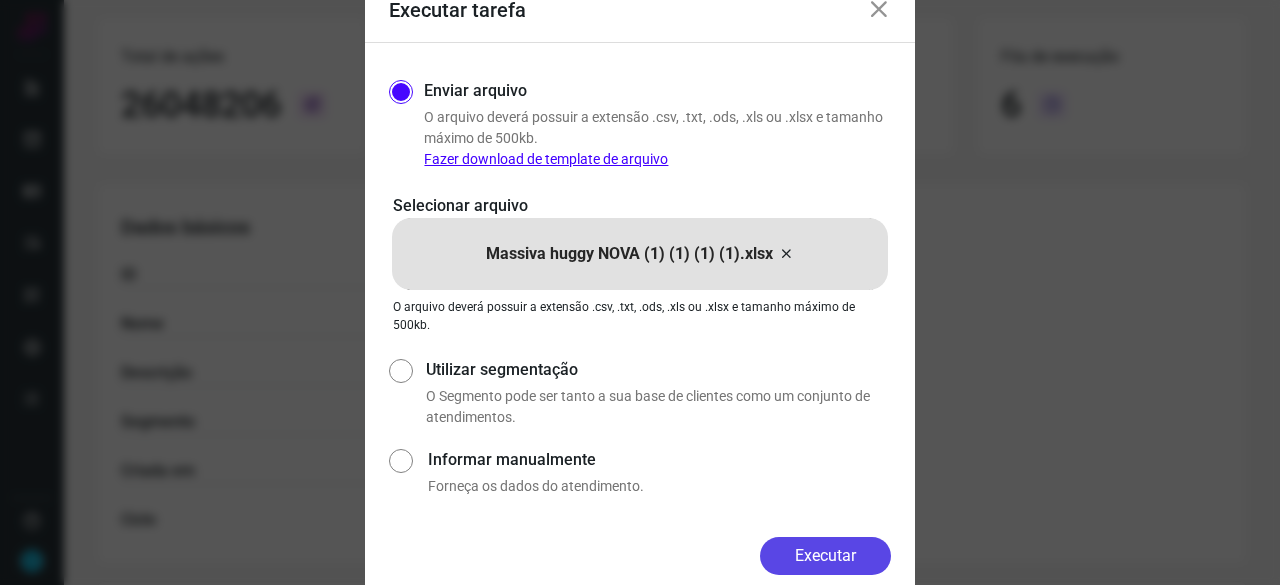 click on "Executar" at bounding box center (825, 556) 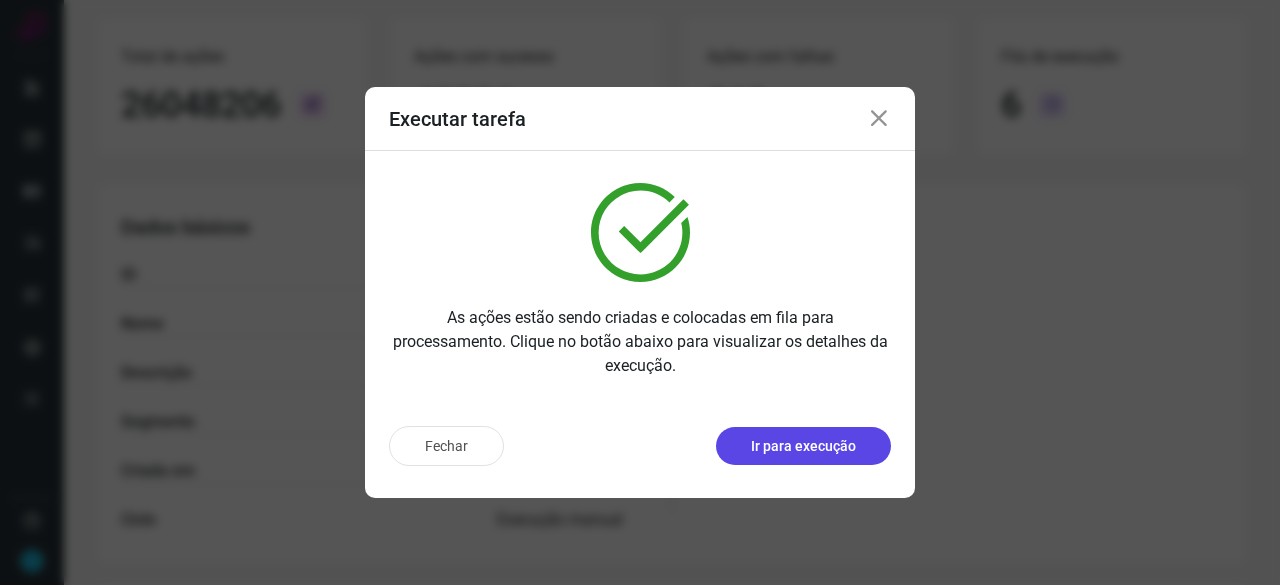 click on "Ir para execução" at bounding box center [803, 446] 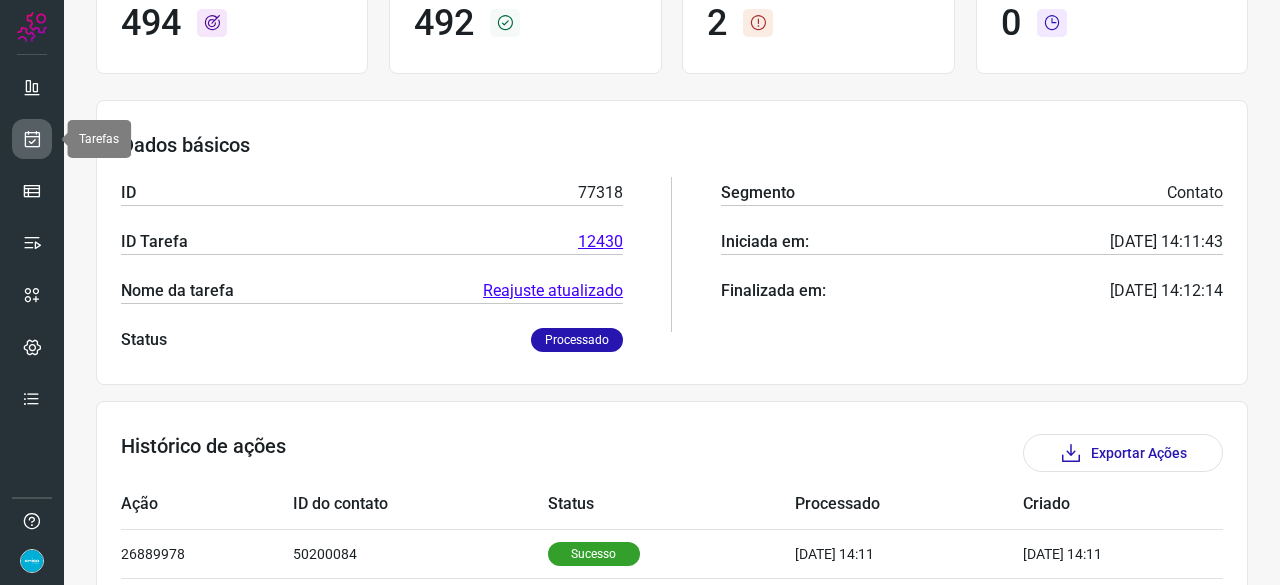 click at bounding box center (32, 139) 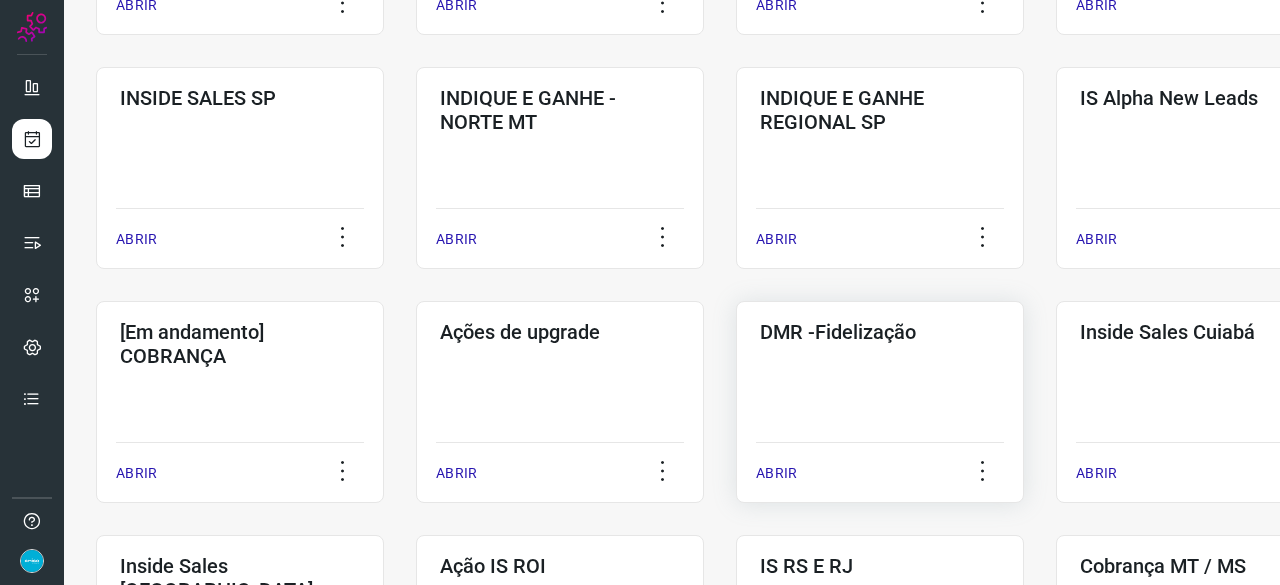 click on "ABRIR" at bounding box center (776, 473) 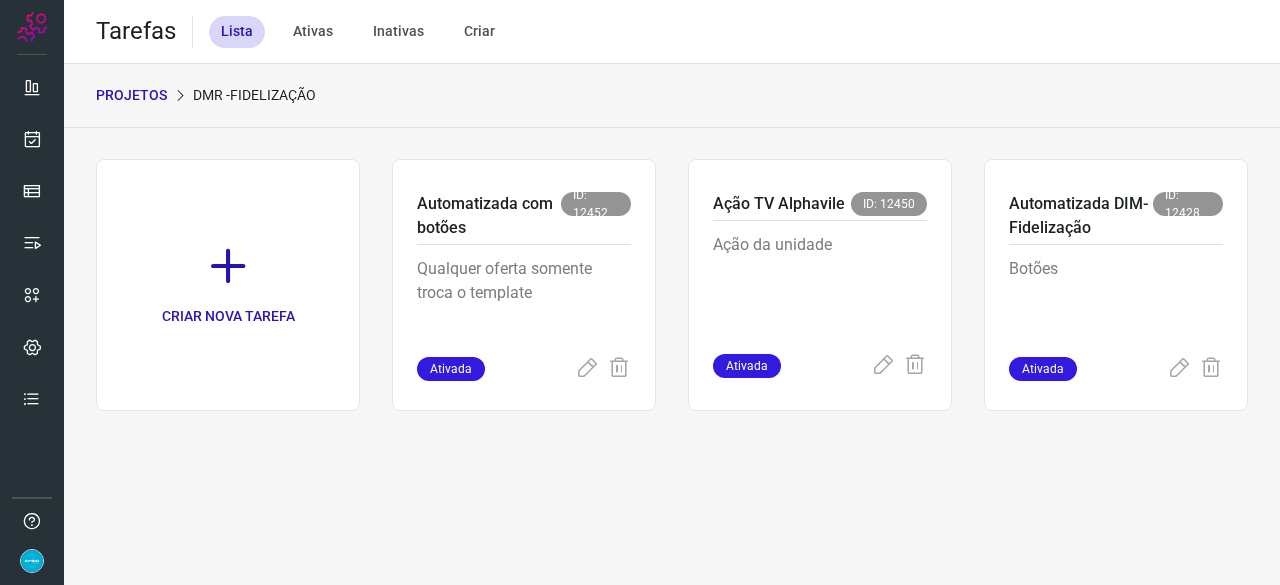 scroll, scrollTop: 0, scrollLeft: 0, axis: both 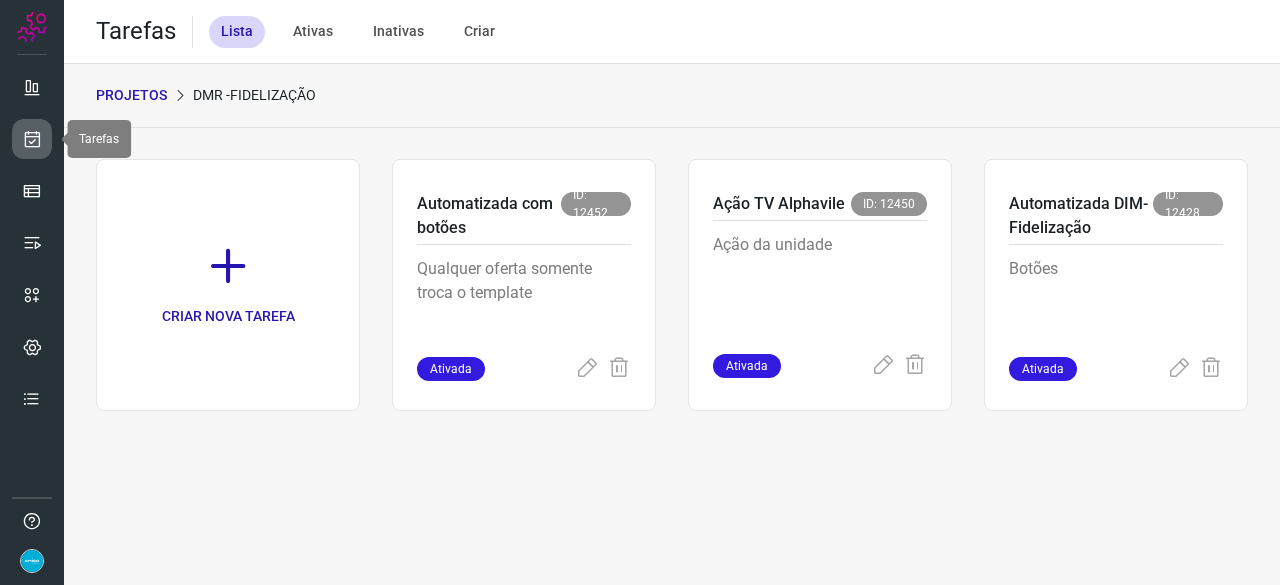 click at bounding box center [32, 139] 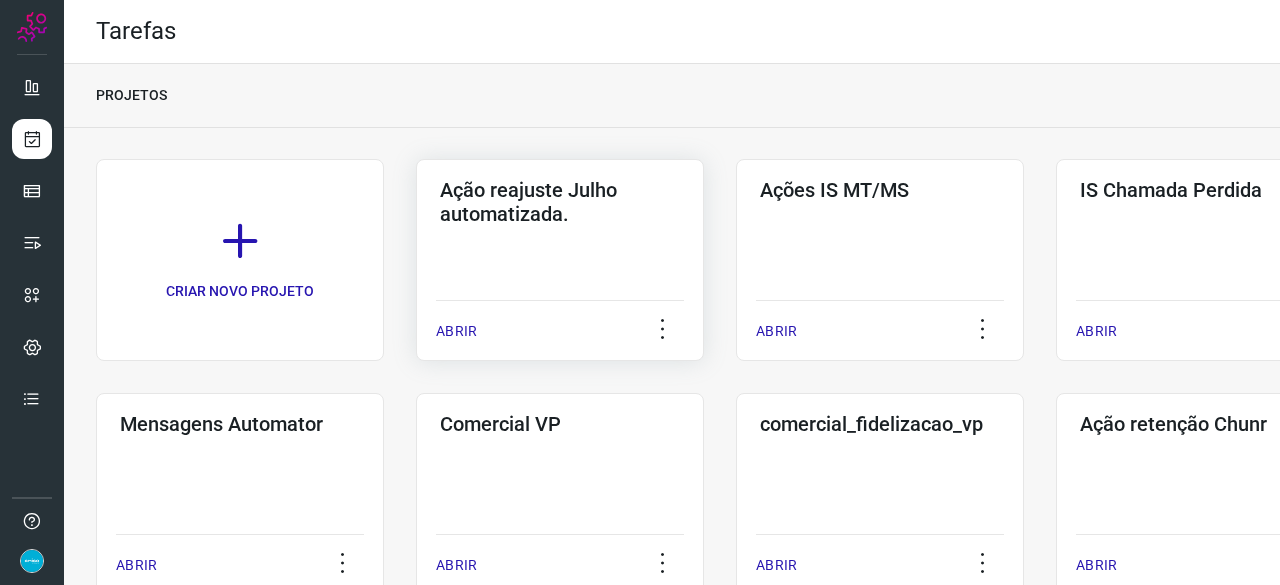 click on "ABRIR" at bounding box center (456, 331) 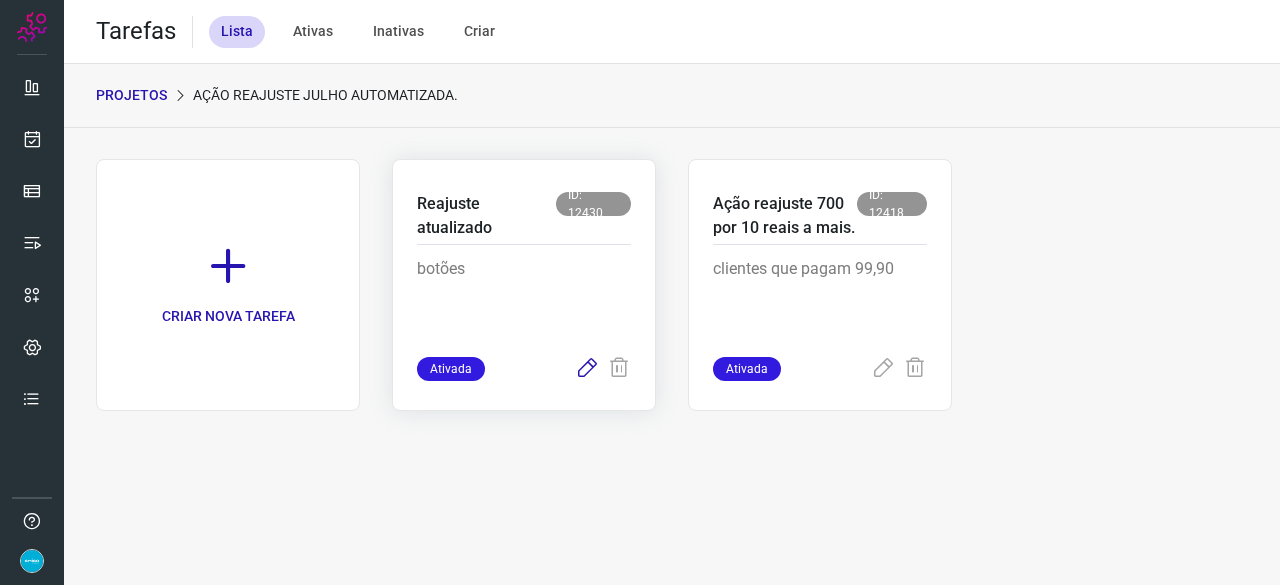 click at bounding box center [587, 369] 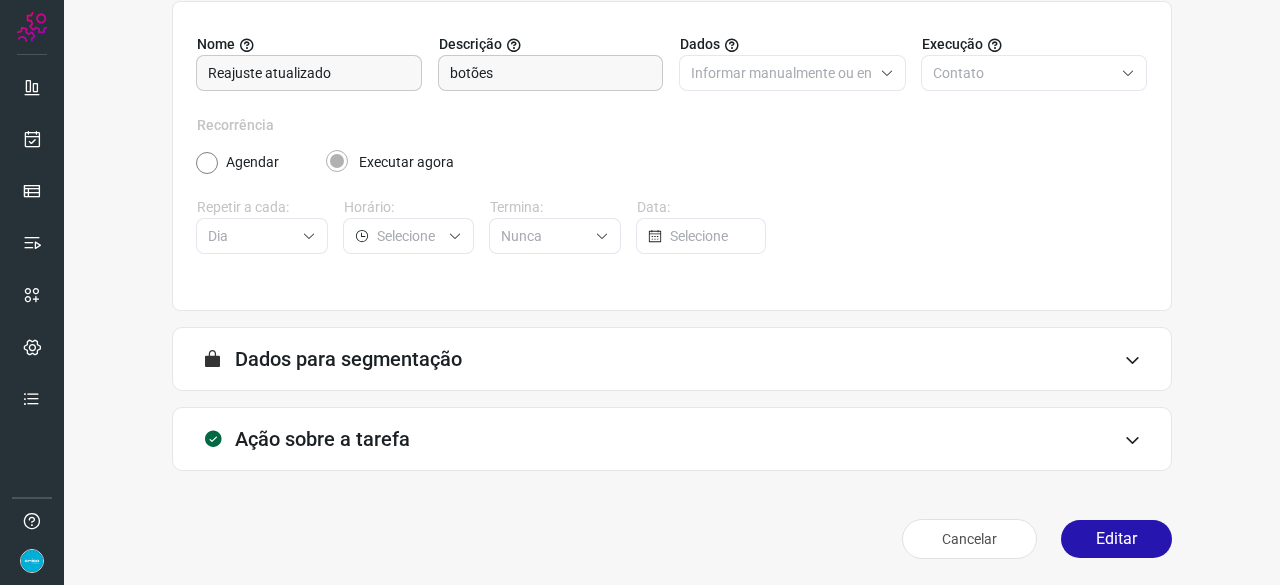 scroll, scrollTop: 195, scrollLeft: 0, axis: vertical 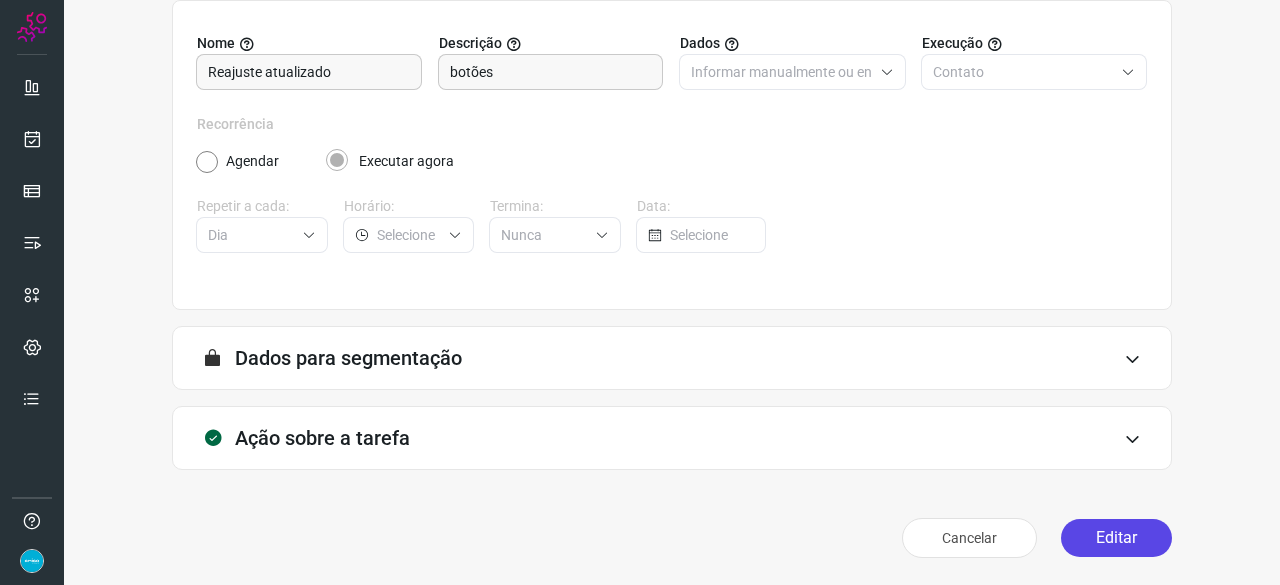 click on "Editar" at bounding box center [1116, 538] 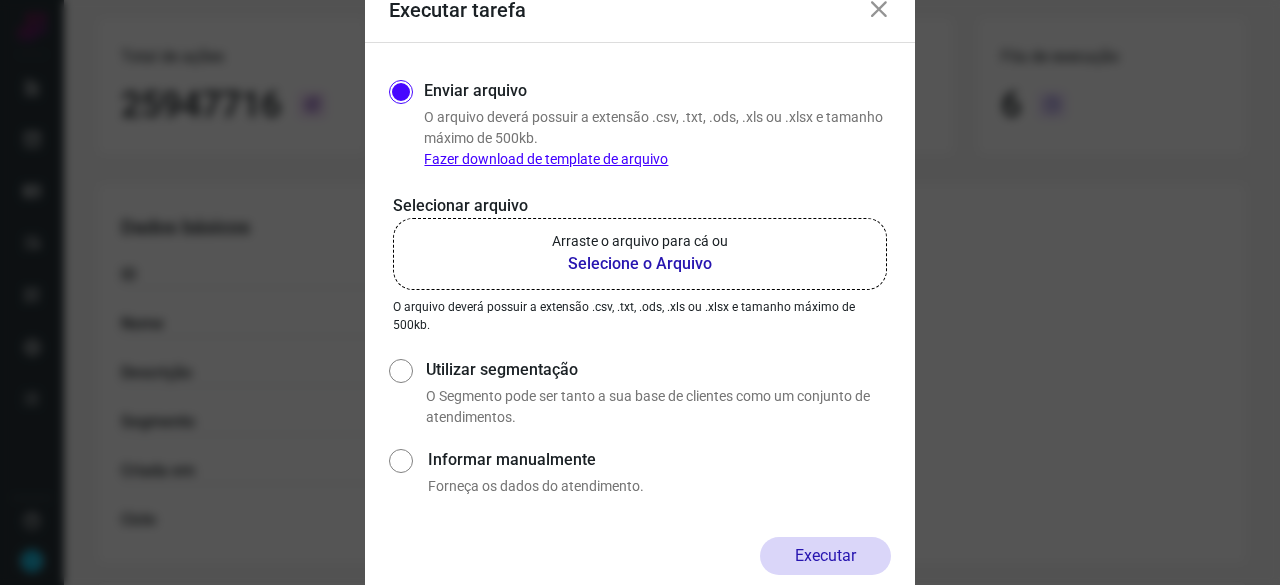 click on "Selecione o Arquivo" at bounding box center [640, 264] 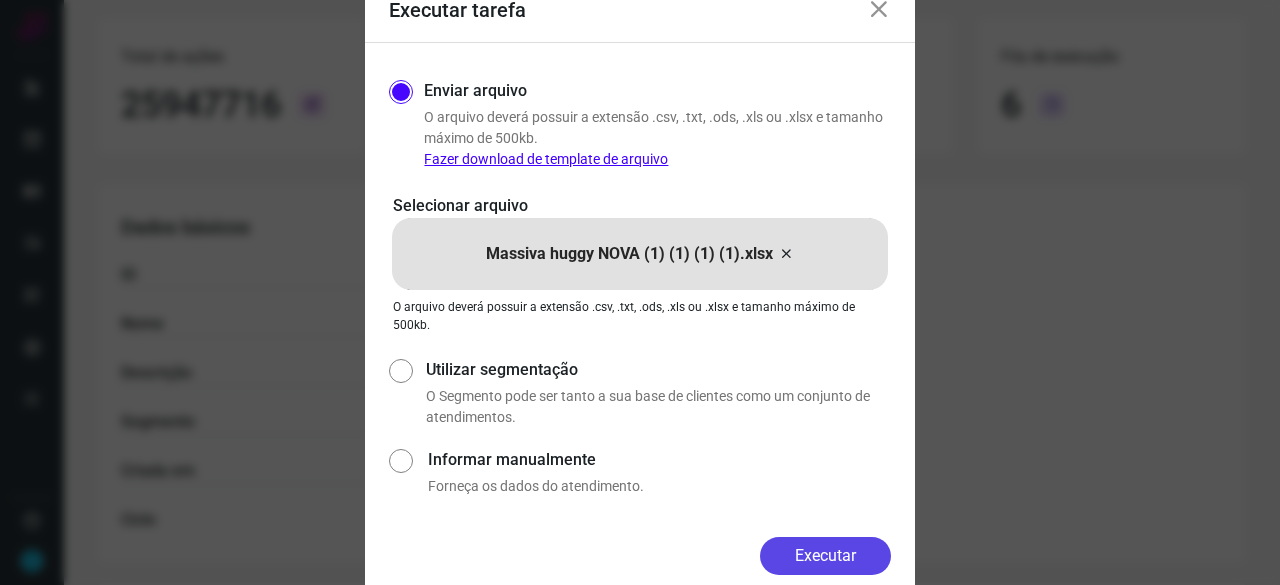 click on "Executar" at bounding box center (825, 556) 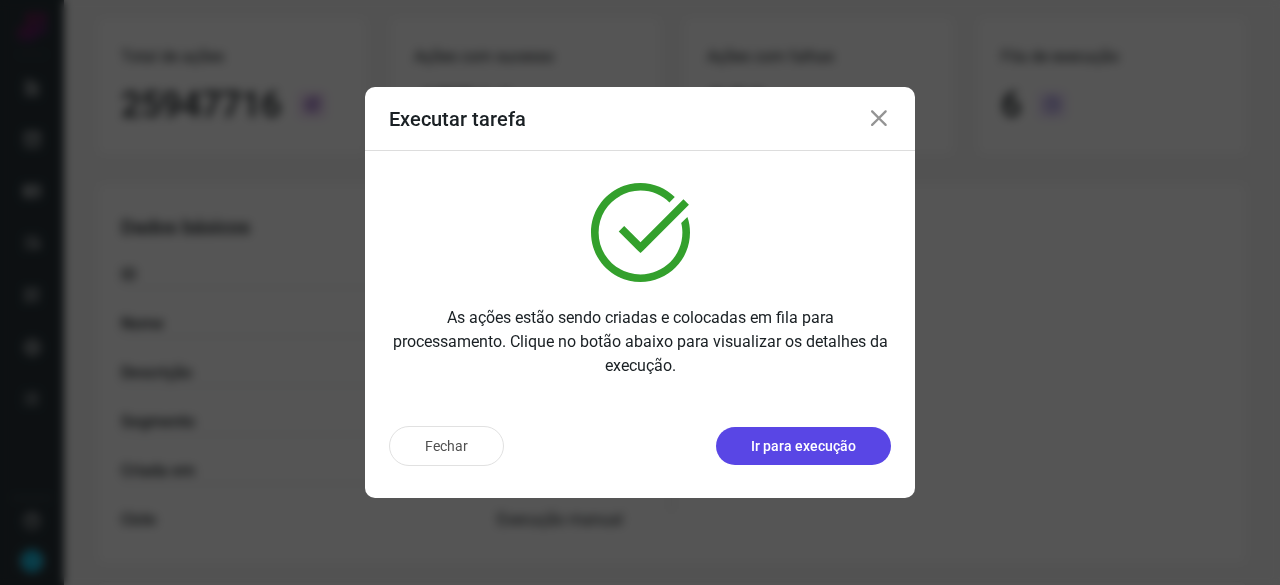 click on "Ir para execução" at bounding box center [803, 446] 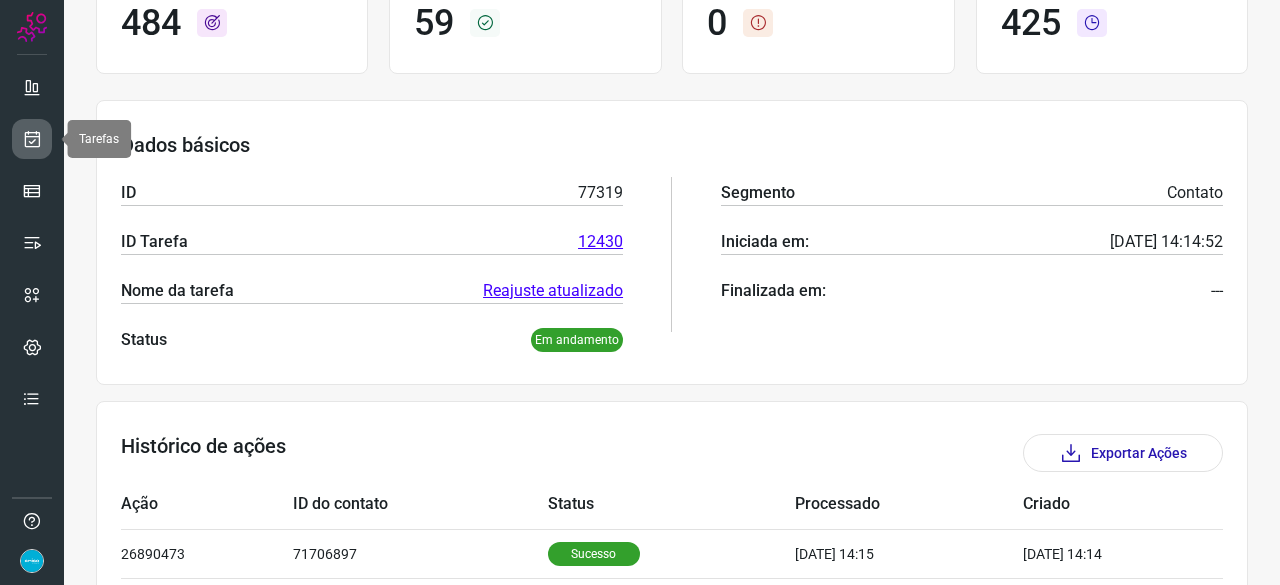 click at bounding box center [32, 139] 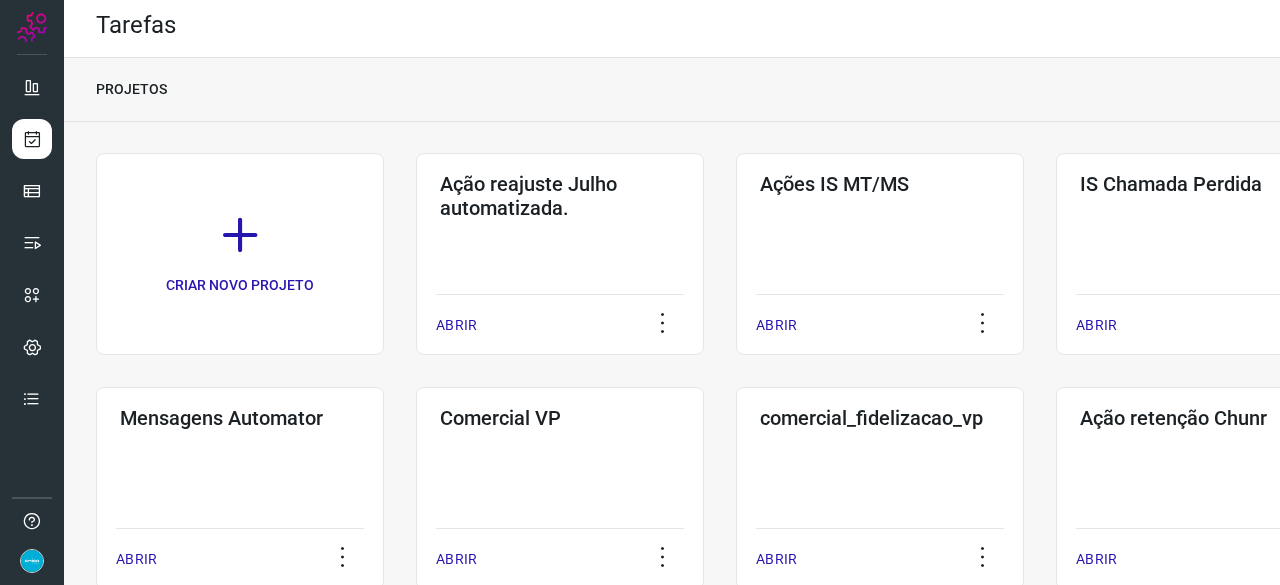 scroll, scrollTop: 0, scrollLeft: 0, axis: both 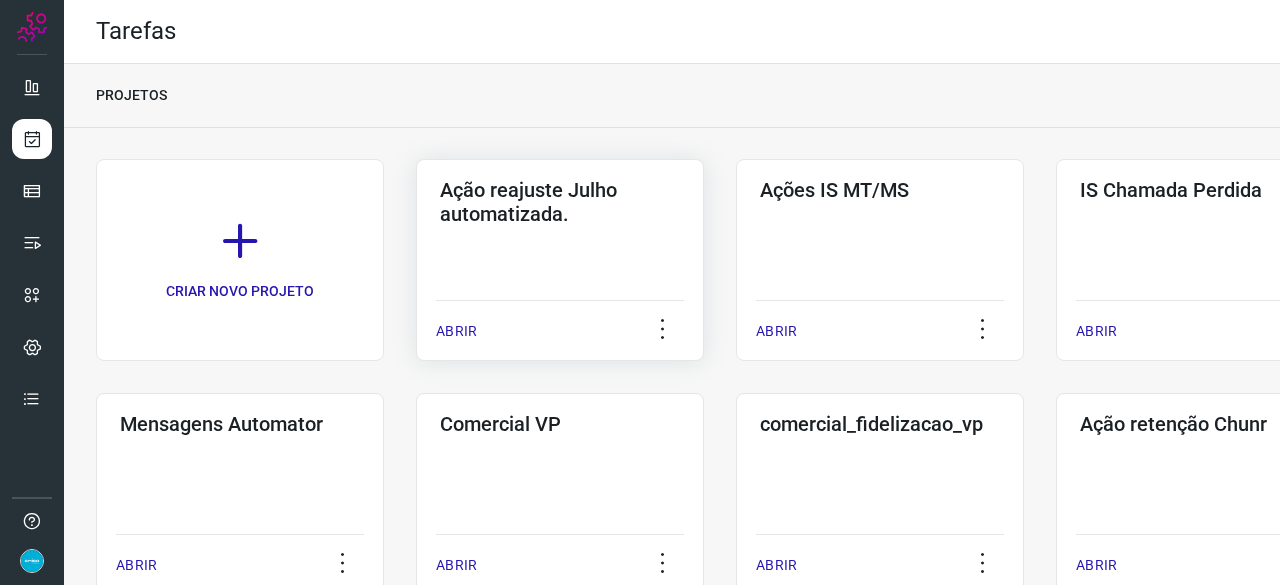 click on "ABRIR" at bounding box center [456, 331] 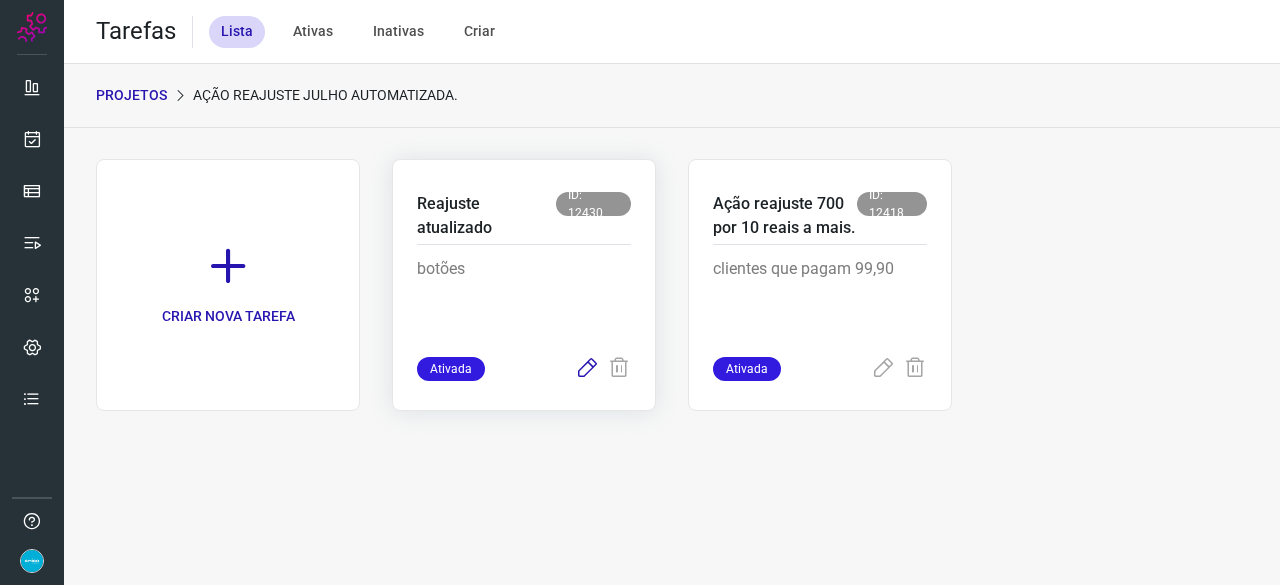 click at bounding box center [587, 369] 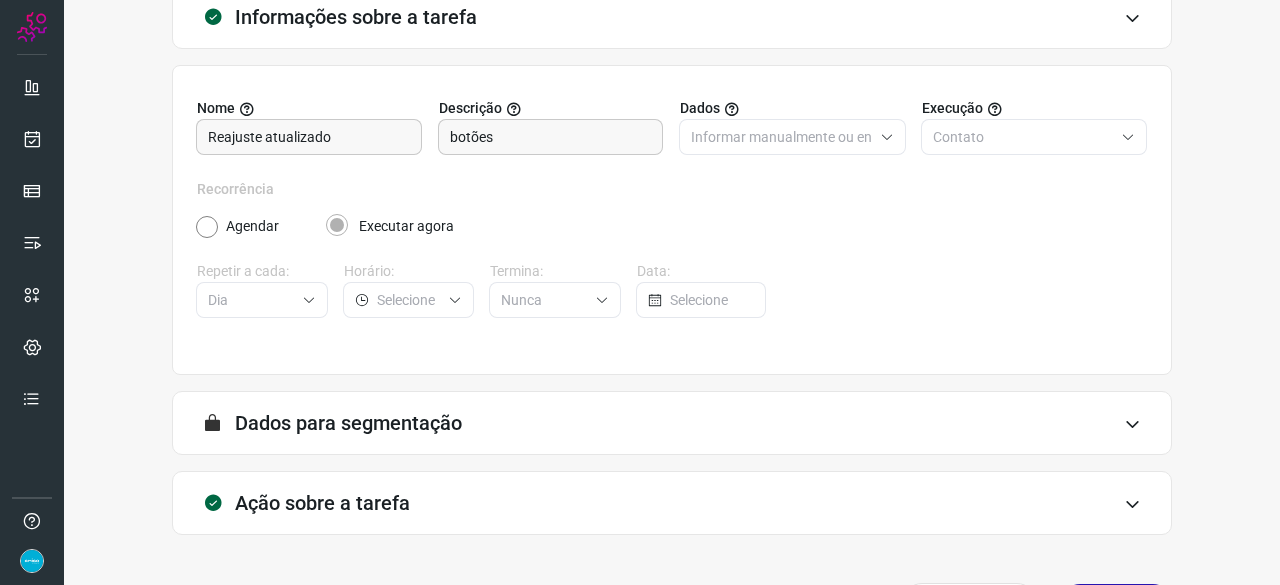 scroll, scrollTop: 195, scrollLeft: 0, axis: vertical 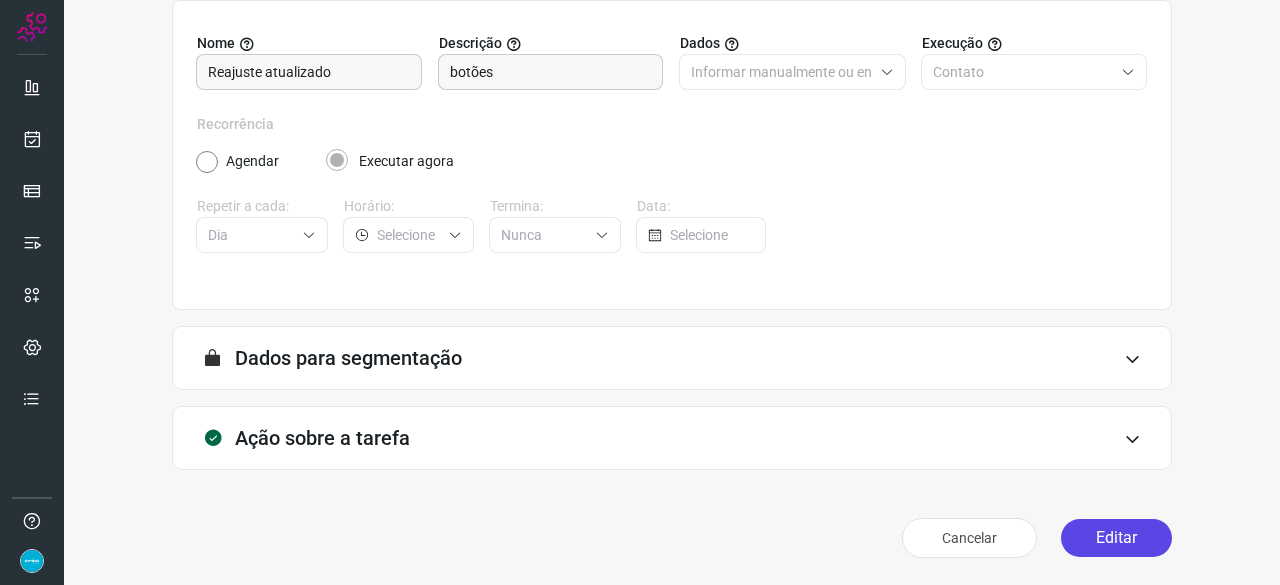 click on "Editar" at bounding box center (1116, 538) 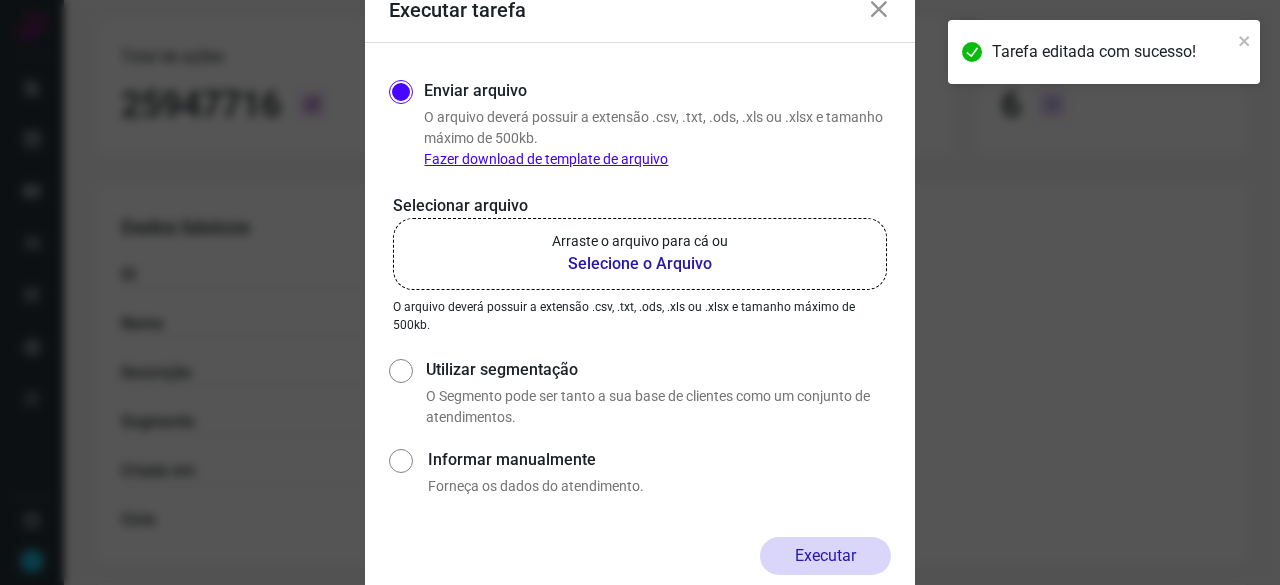 click on "Selecione o Arquivo" at bounding box center [640, 264] 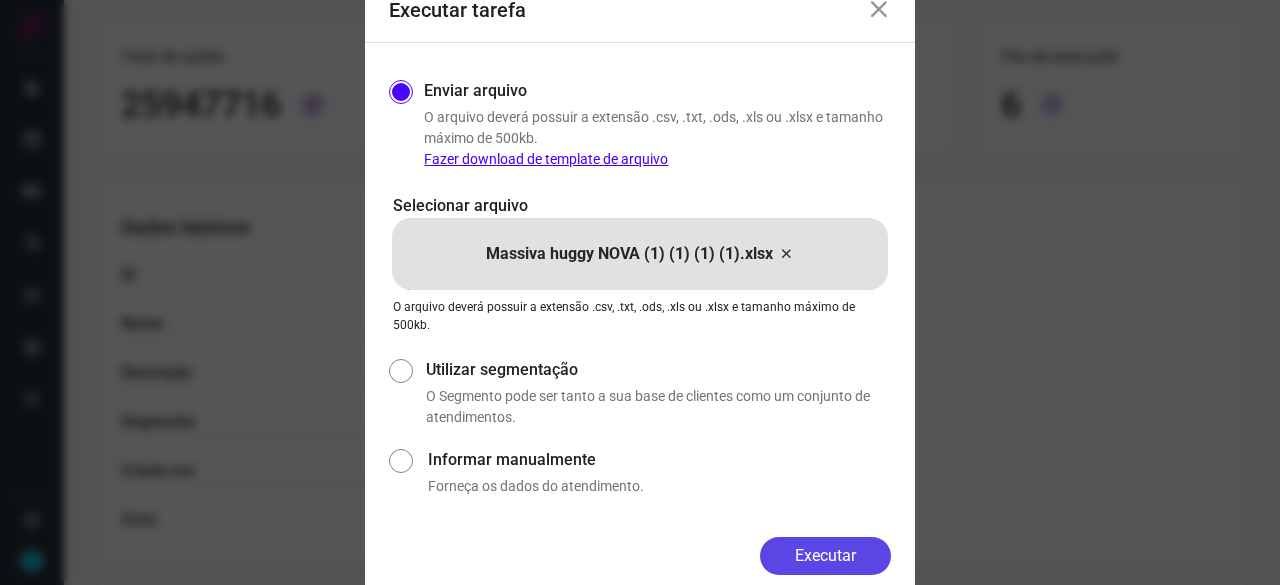 click on "Executar" at bounding box center (825, 556) 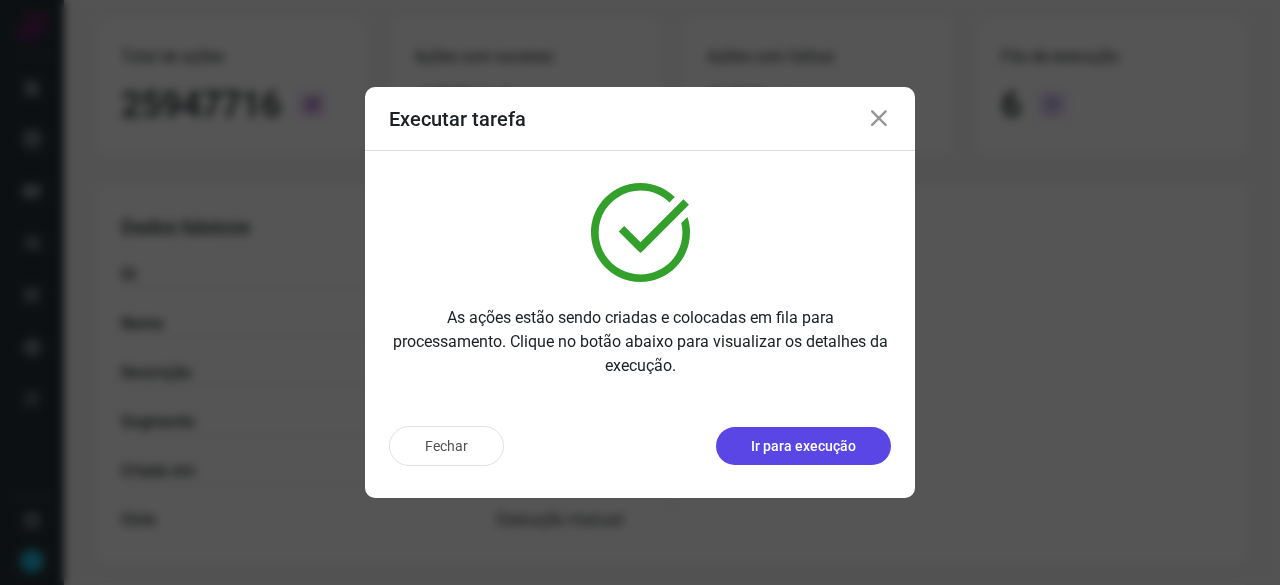 click on "Ir para execução" at bounding box center [803, 446] 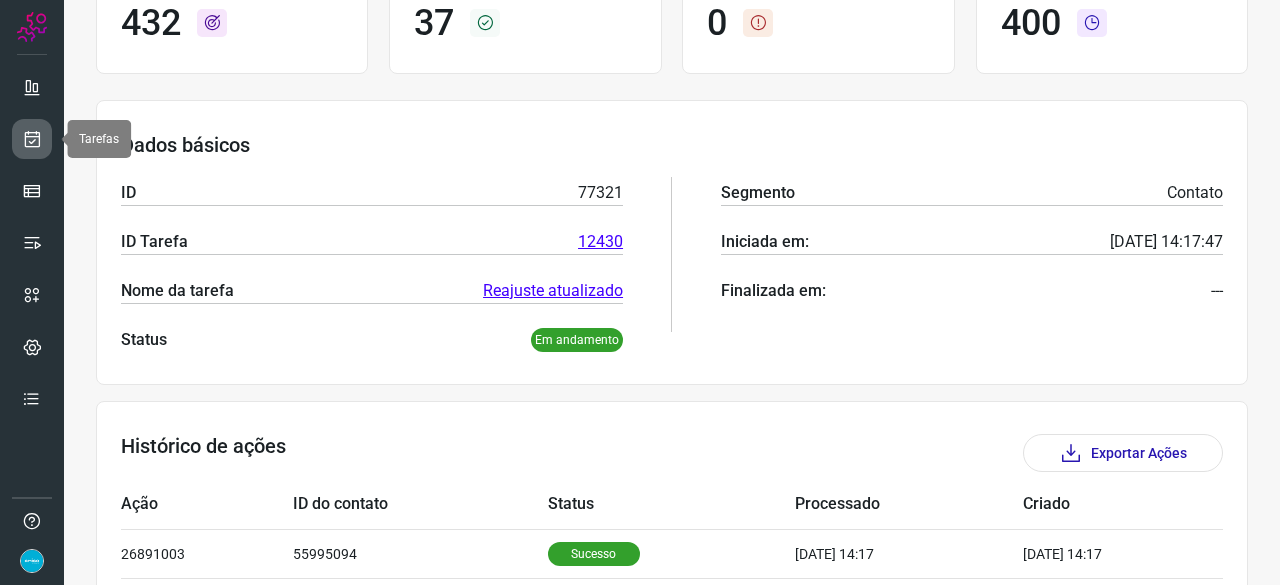 click at bounding box center (32, 139) 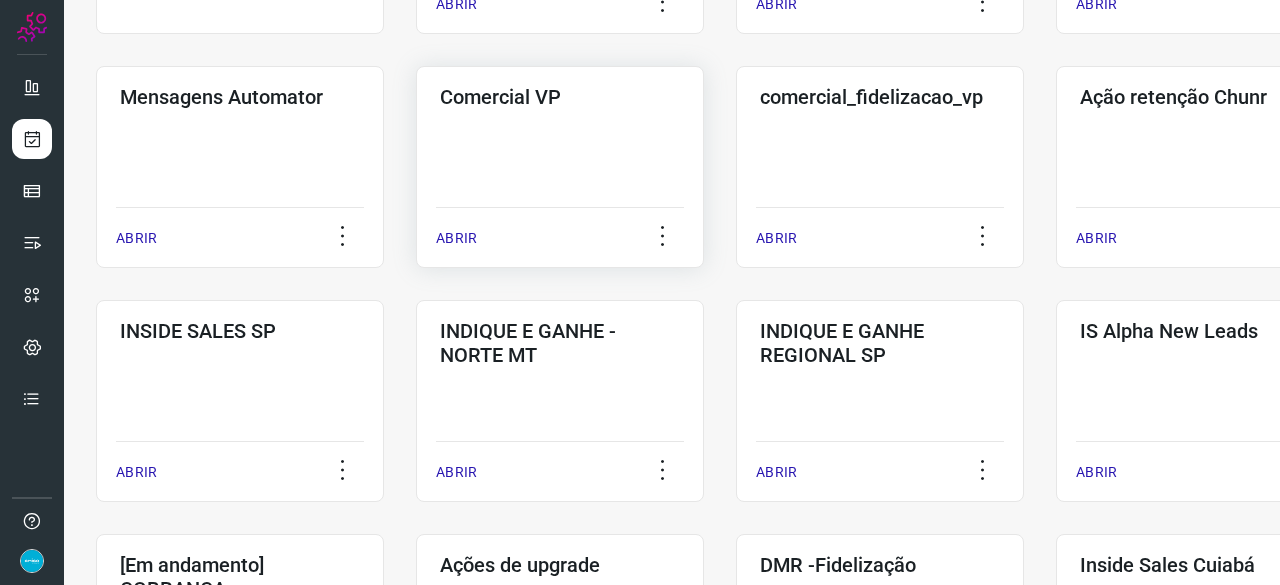 scroll, scrollTop: 60, scrollLeft: 0, axis: vertical 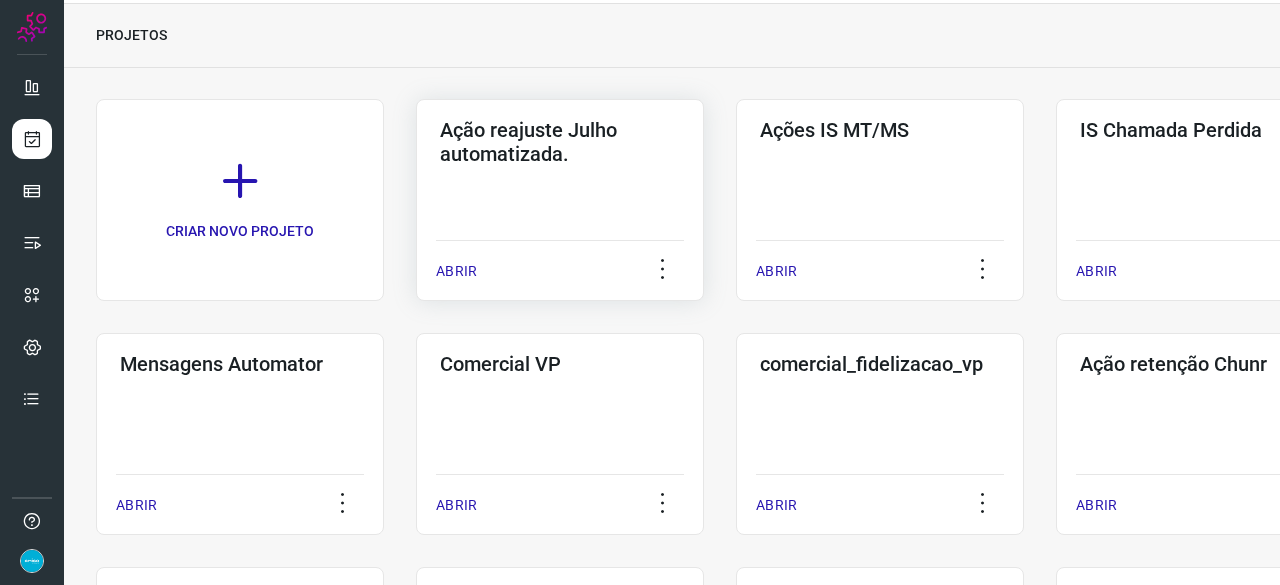 click on "ABRIR" at bounding box center [456, 271] 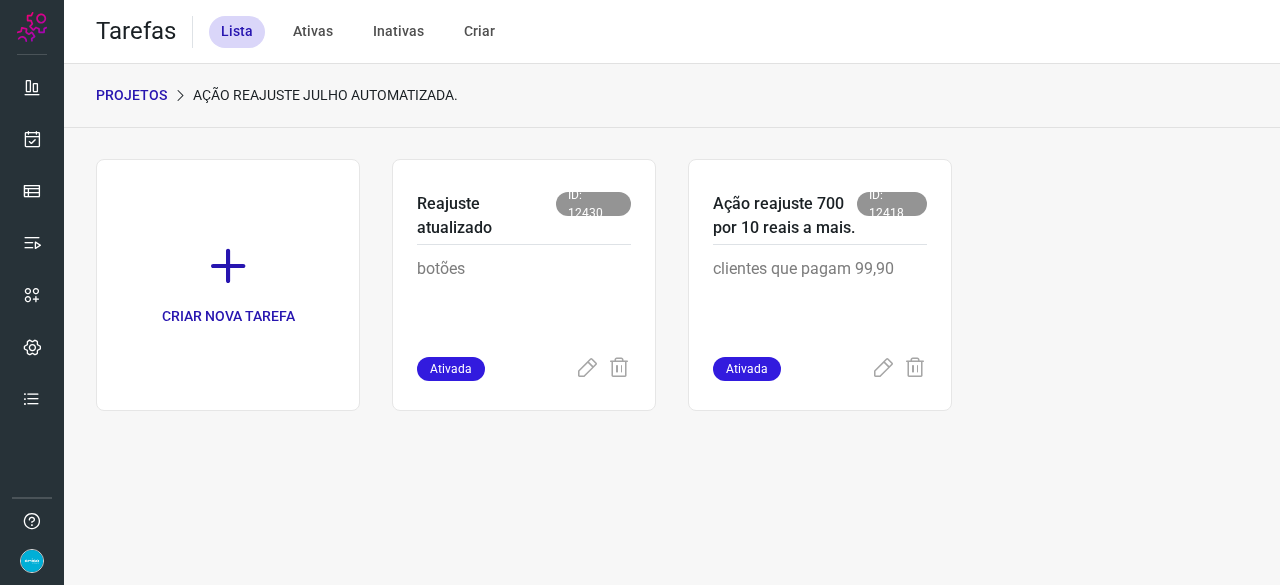 scroll, scrollTop: 0, scrollLeft: 0, axis: both 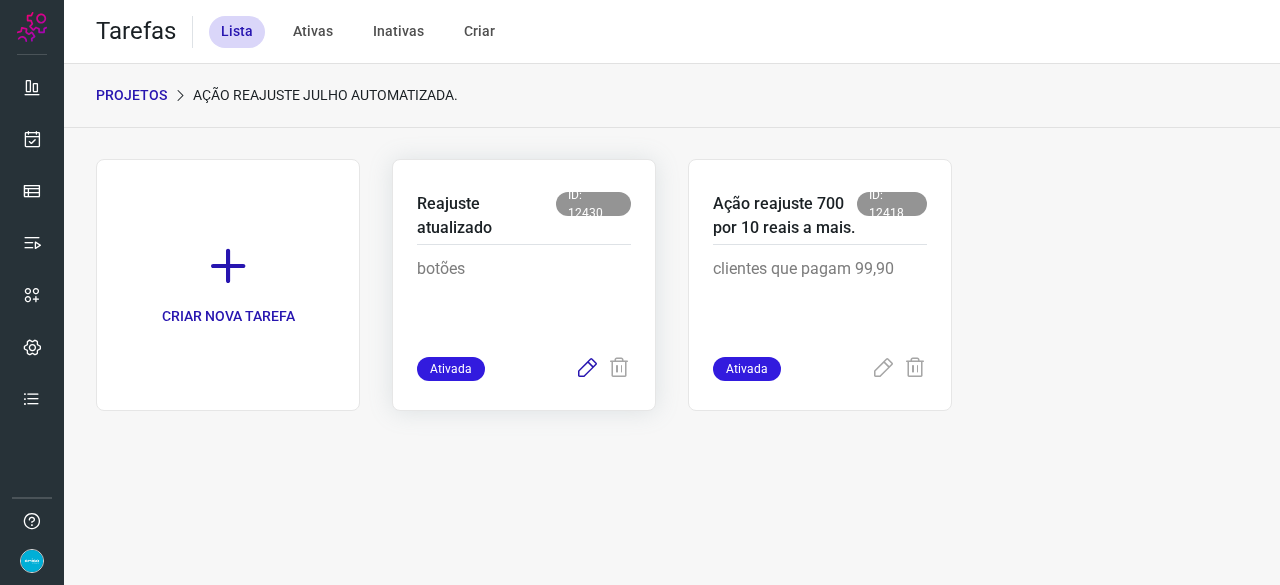 click at bounding box center (587, 369) 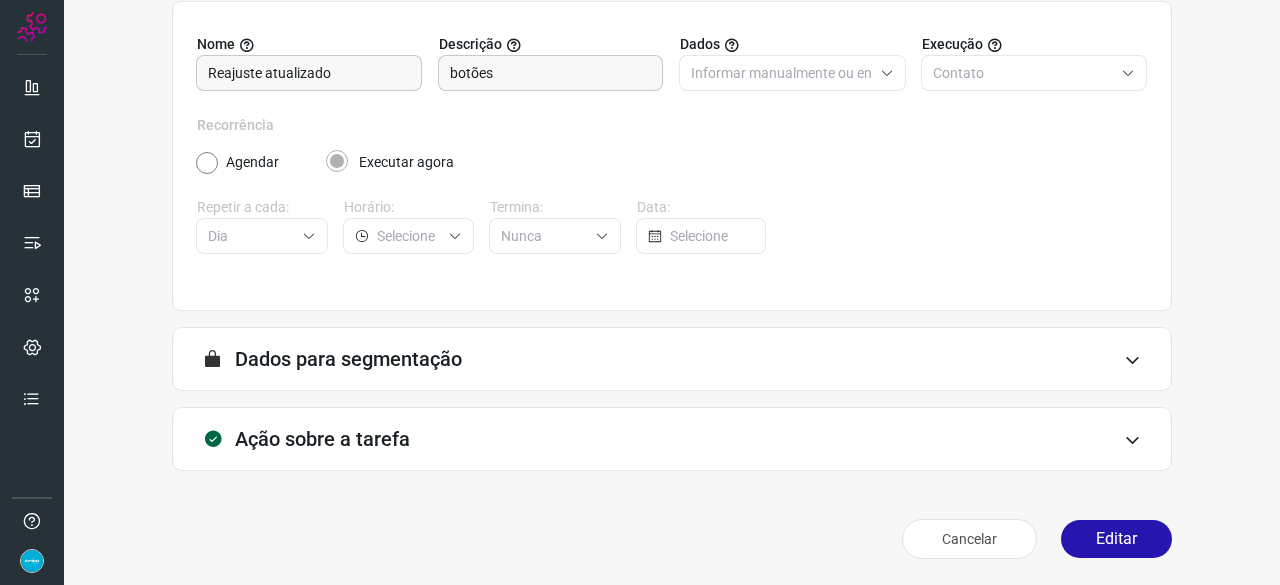scroll, scrollTop: 195, scrollLeft: 0, axis: vertical 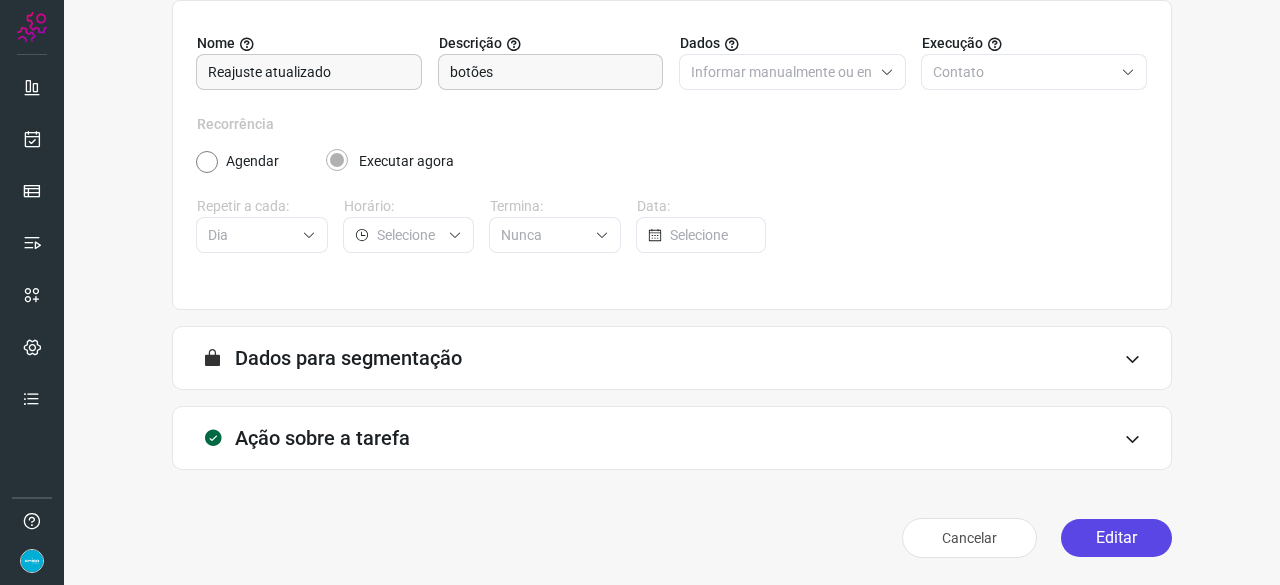 click on "Editar" at bounding box center [1116, 538] 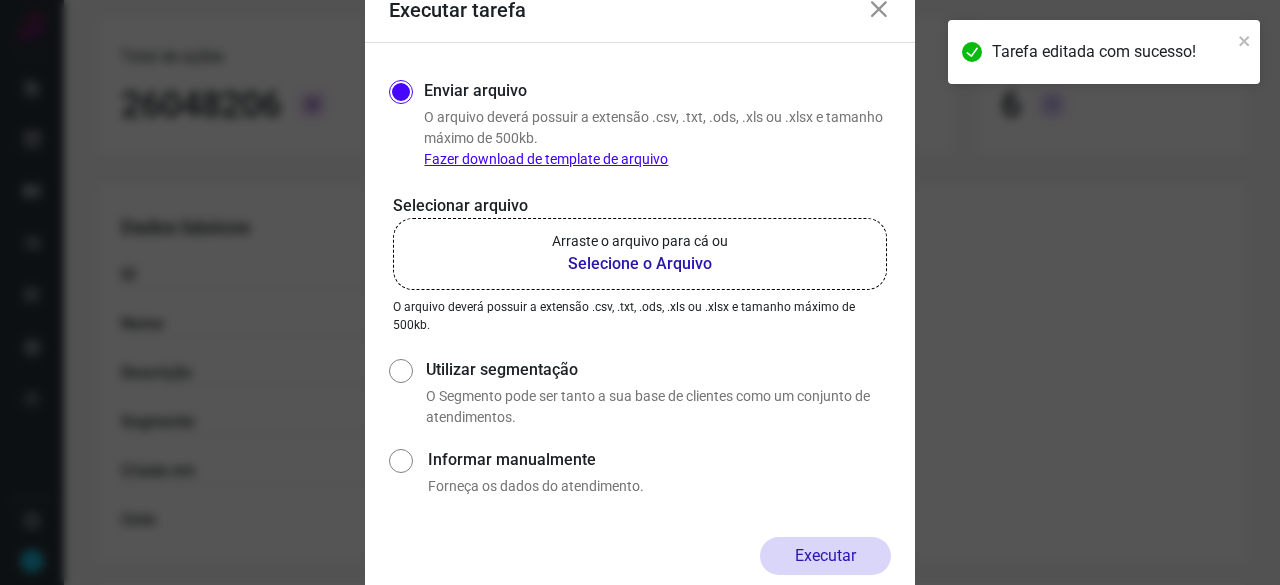 click on "Selecione o Arquivo" at bounding box center [640, 264] 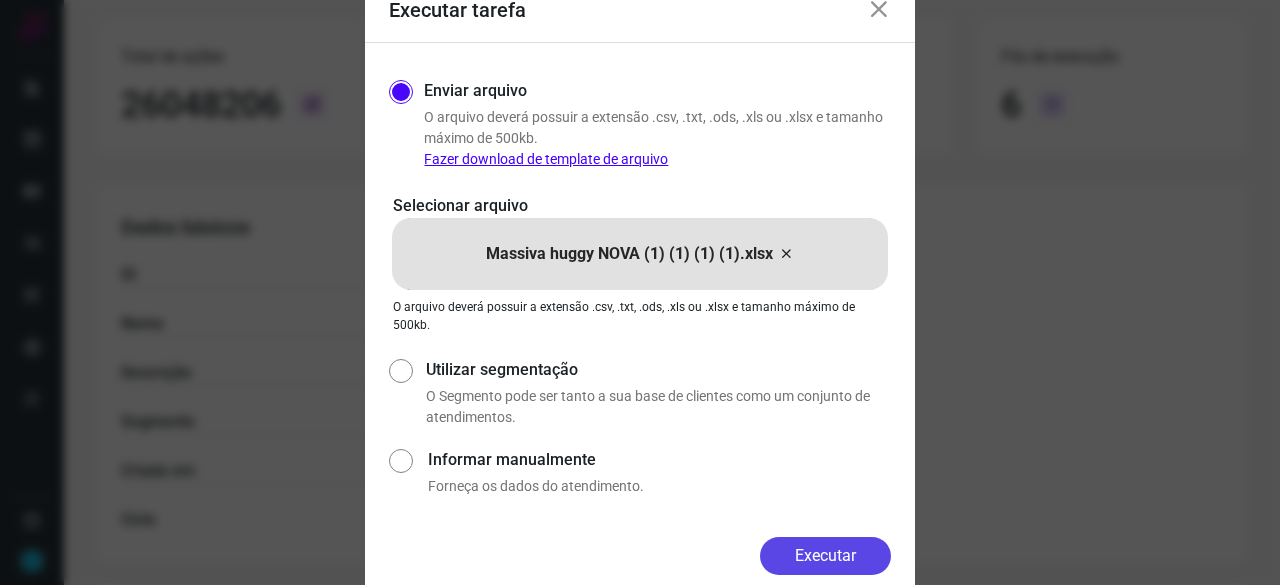 click on "Executar" at bounding box center (825, 556) 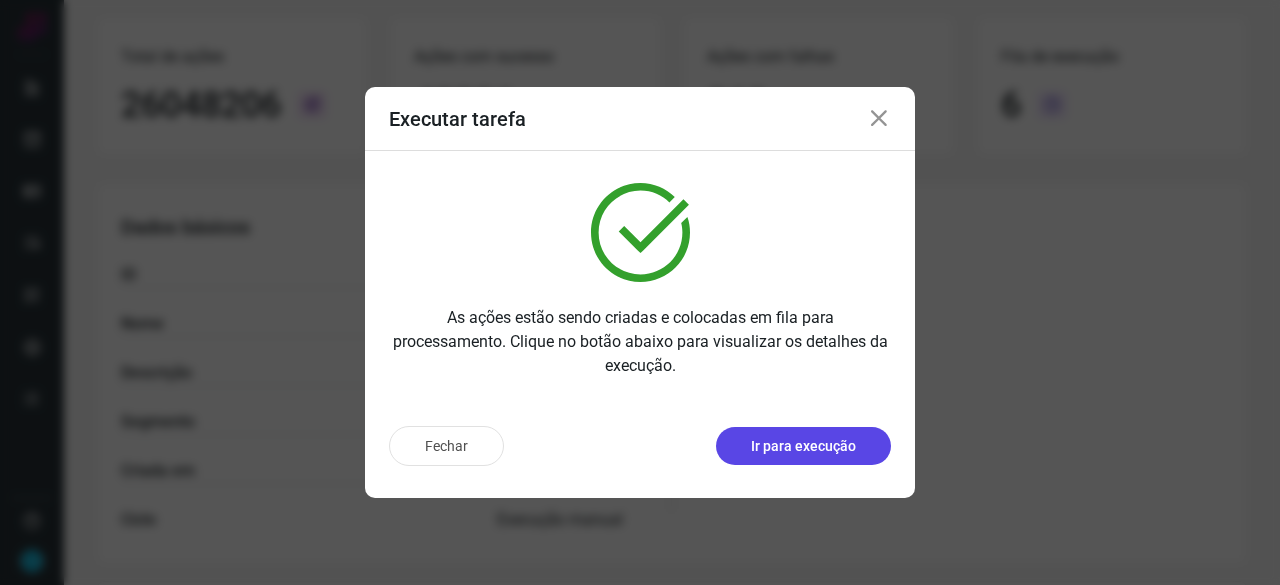 click on "Ir para execução" at bounding box center [803, 446] 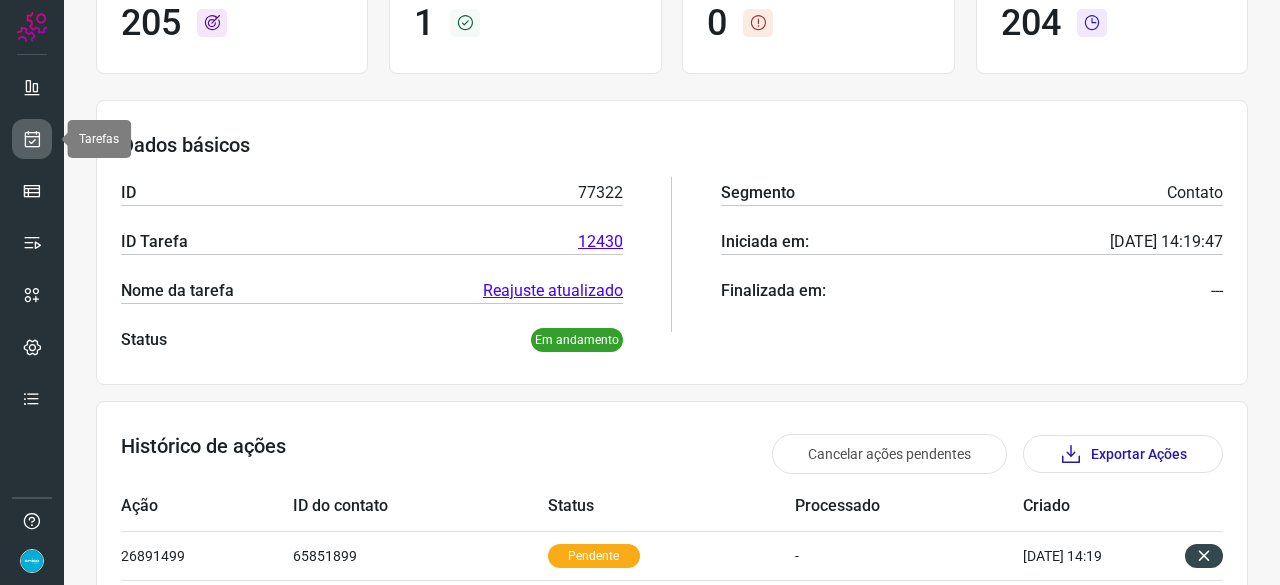 click at bounding box center [32, 139] 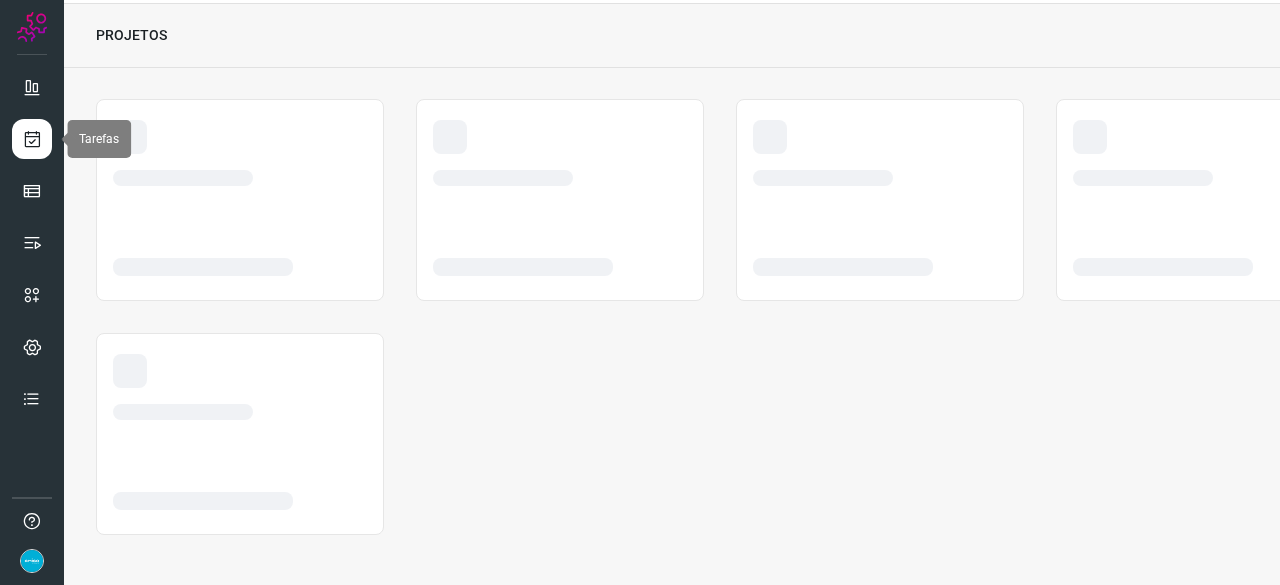 scroll, scrollTop: 60, scrollLeft: 0, axis: vertical 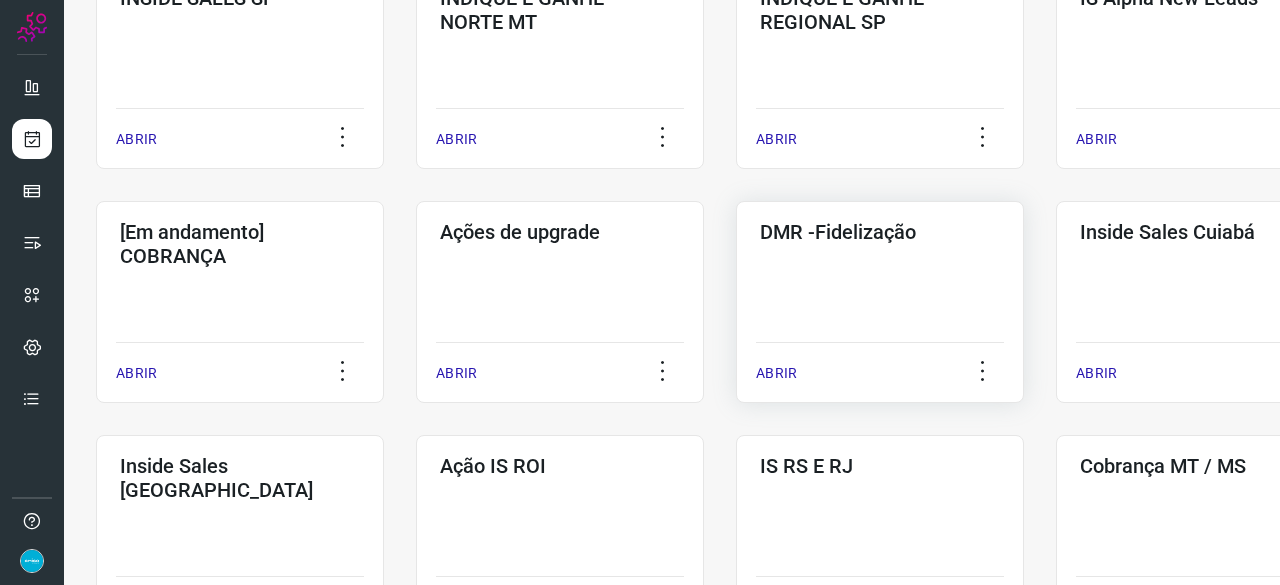 click on "ABRIR" at bounding box center (776, 373) 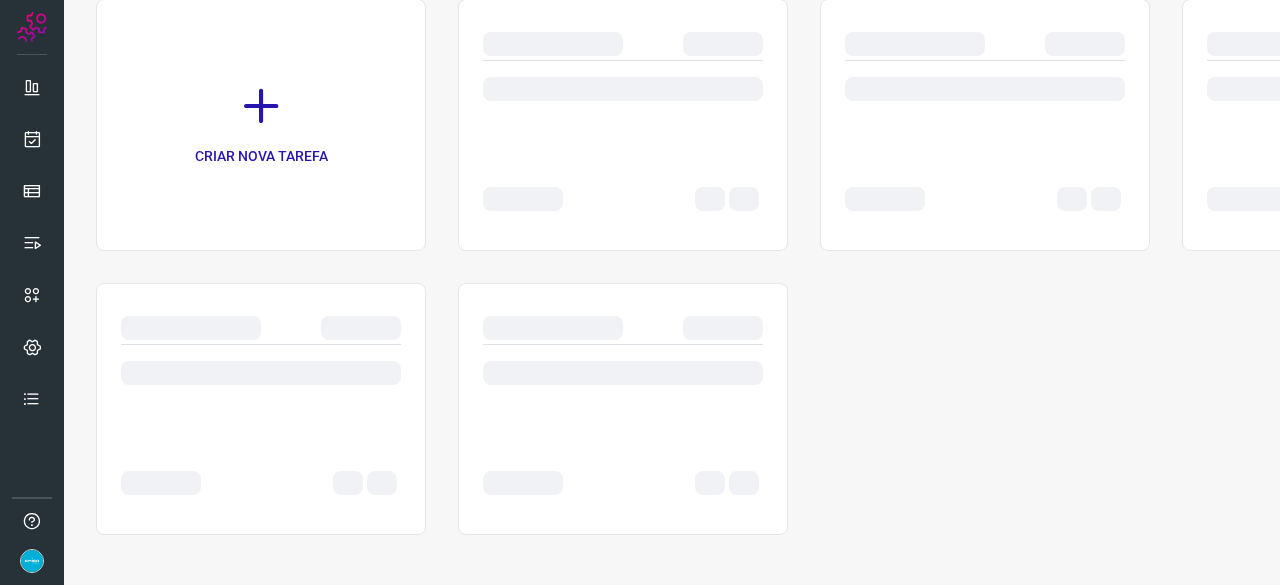 scroll, scrollTop: 0, scrollLeft: 0, axis: both 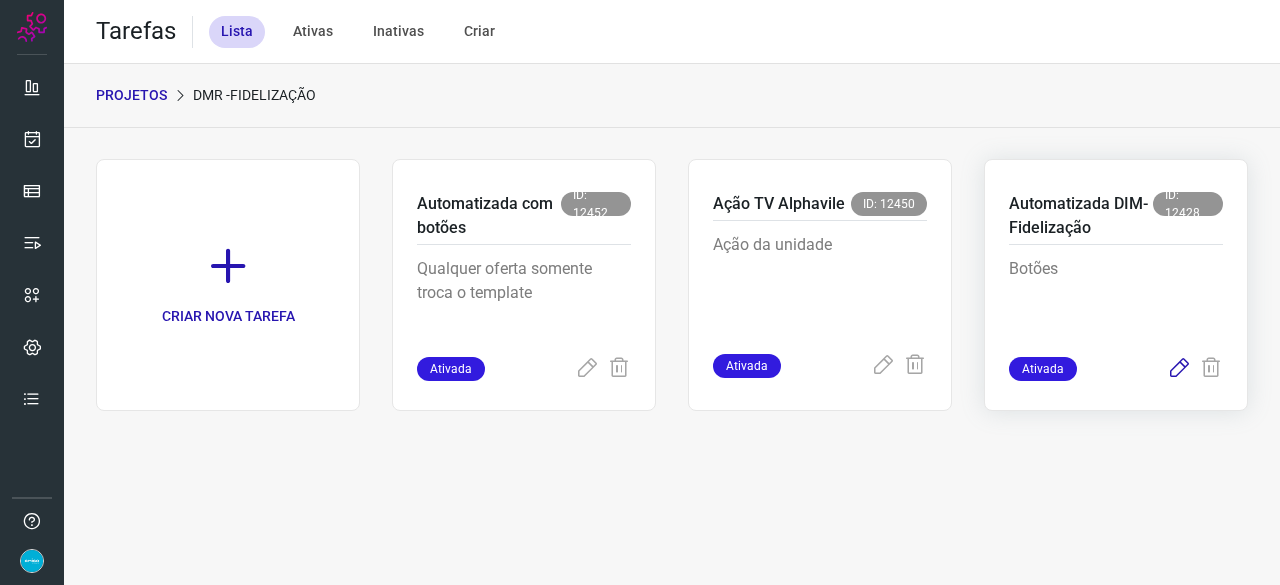 click at bounding box center (1179, 369) 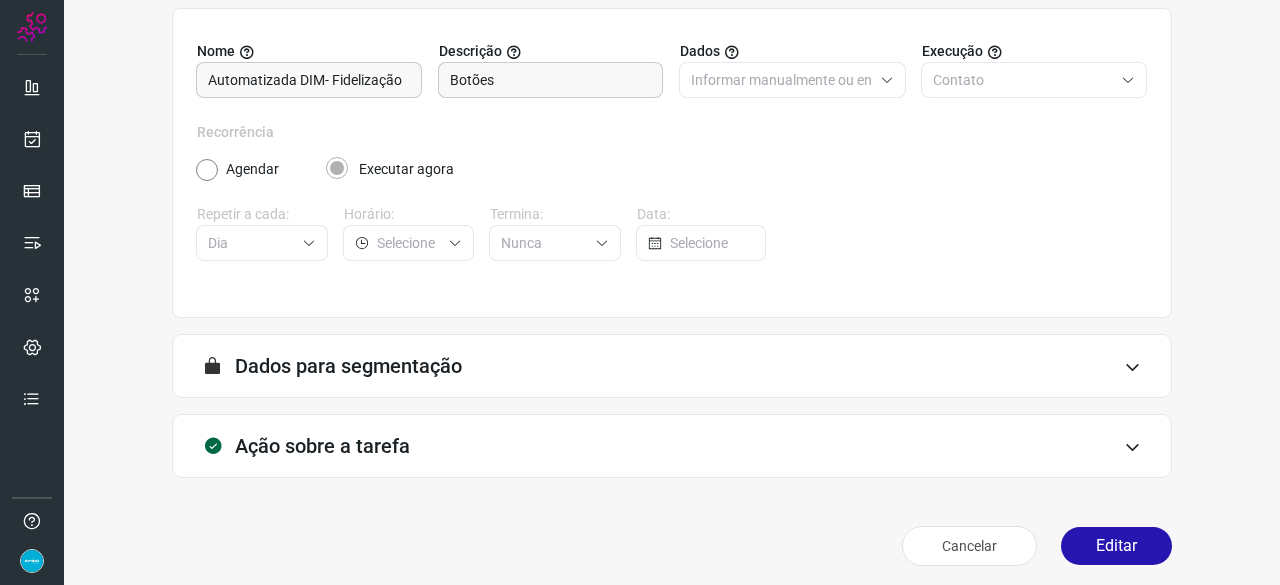 scroll, scrollTop: 195, scrollLeft: 0, axis: vertical 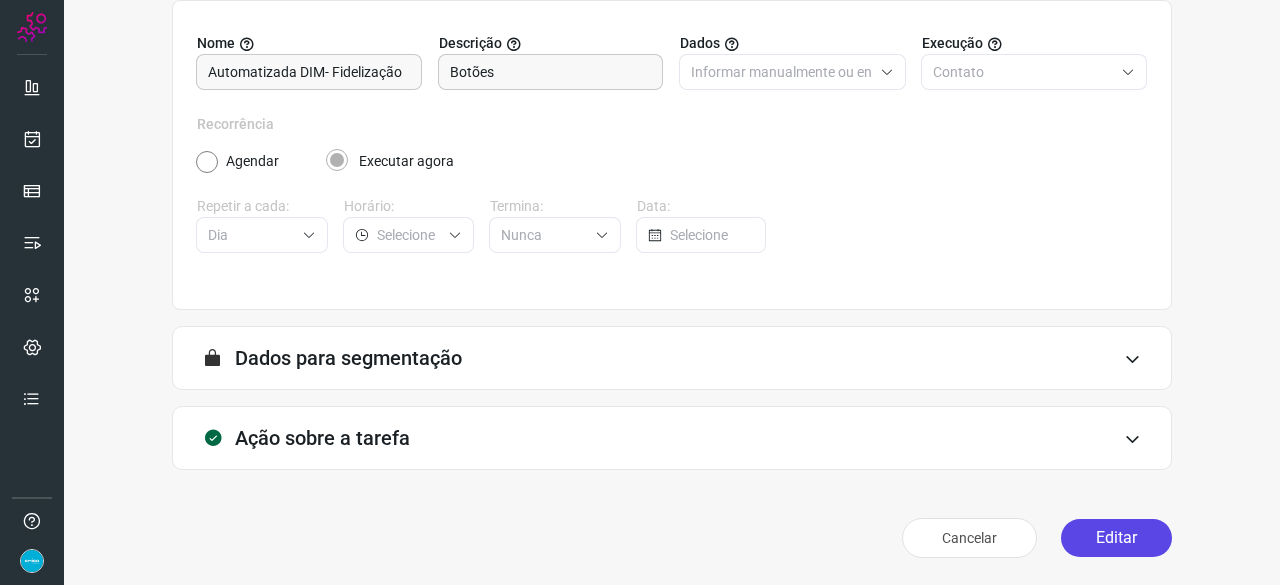 click on "Editar" at bounding box center (1116, 538) 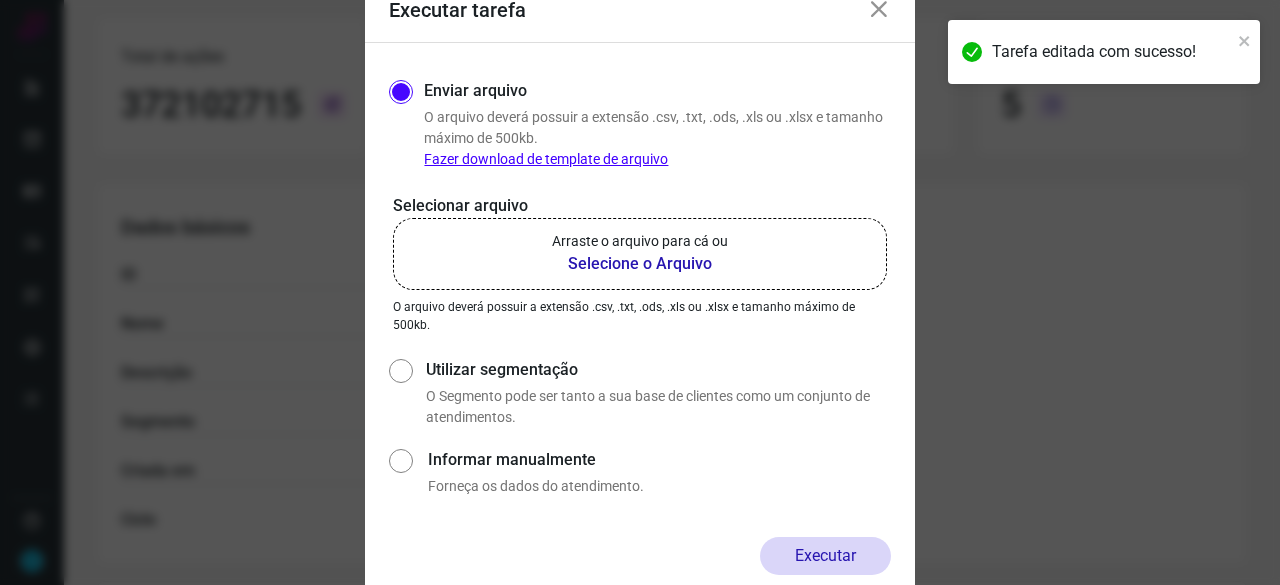 click on "Selecione o Arquivo" at bounding box center (640, 264) 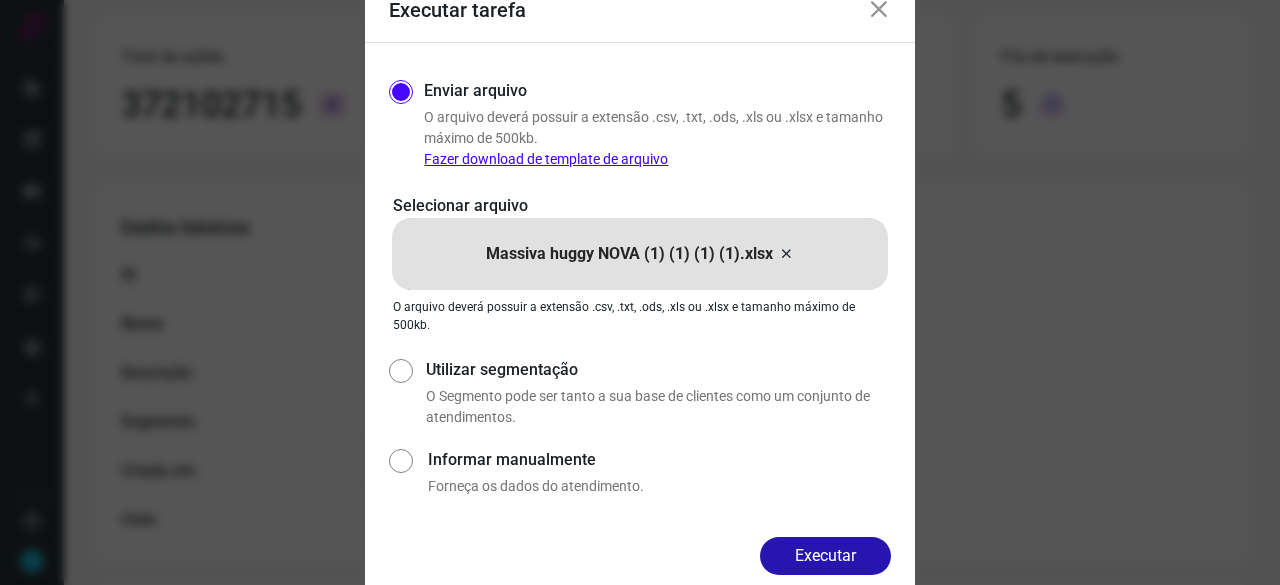 click on "Executar" at bounding box center (825, 556) 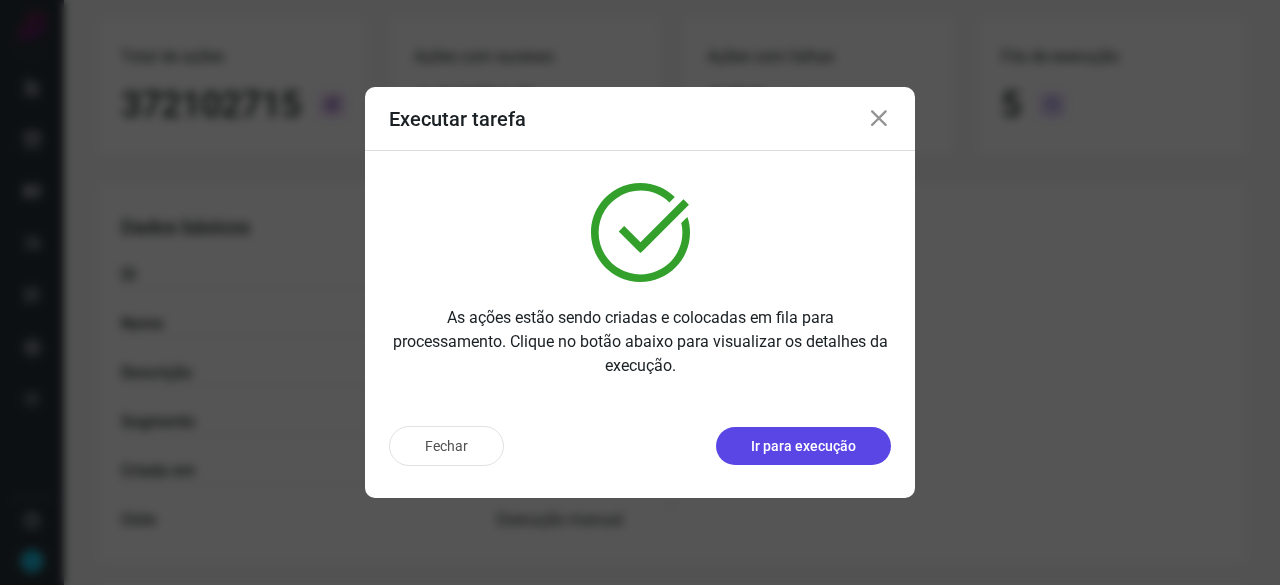 click on "Ir para execução" at bounding box center [803, 446] 